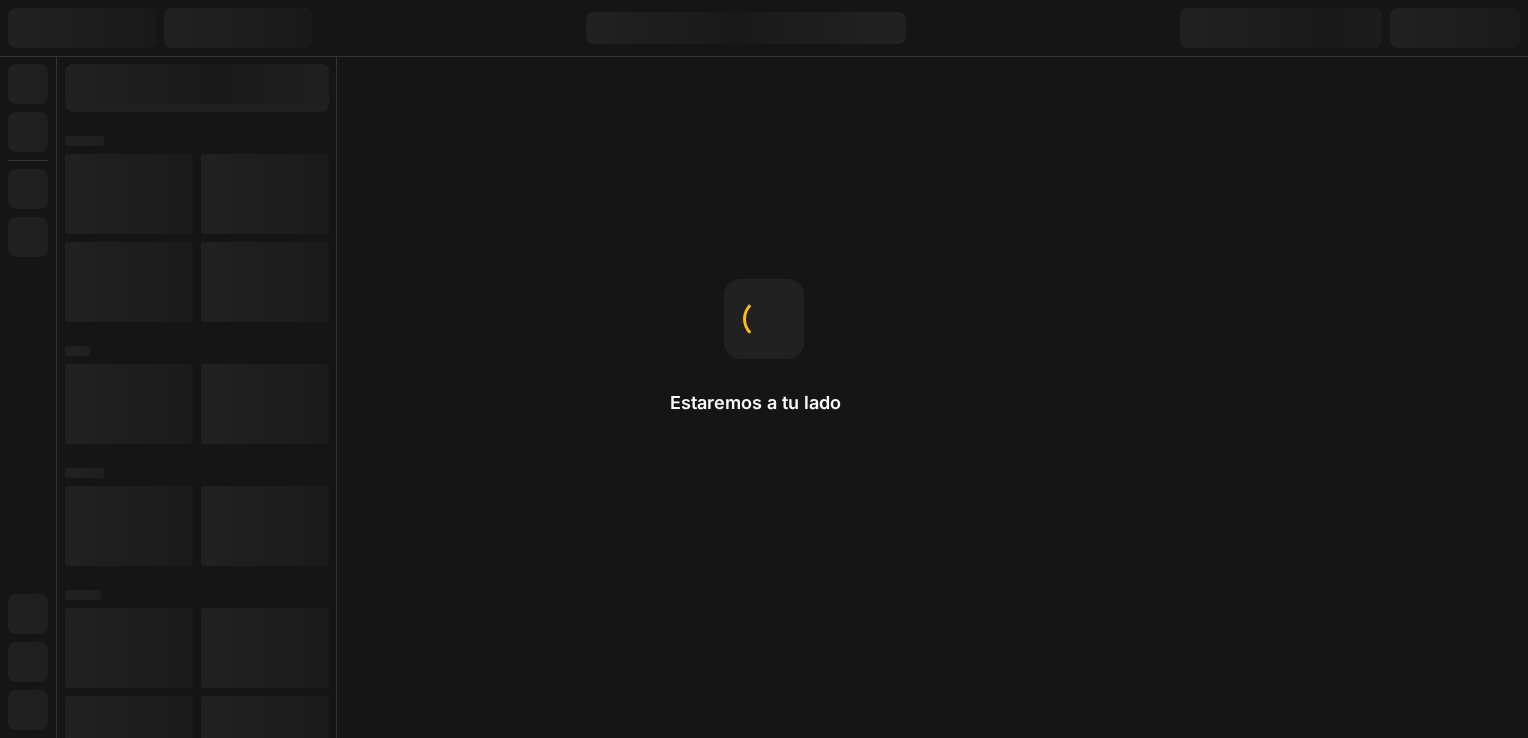 scroll, scrollTop: 0, scrollLeft: 0, axis: both 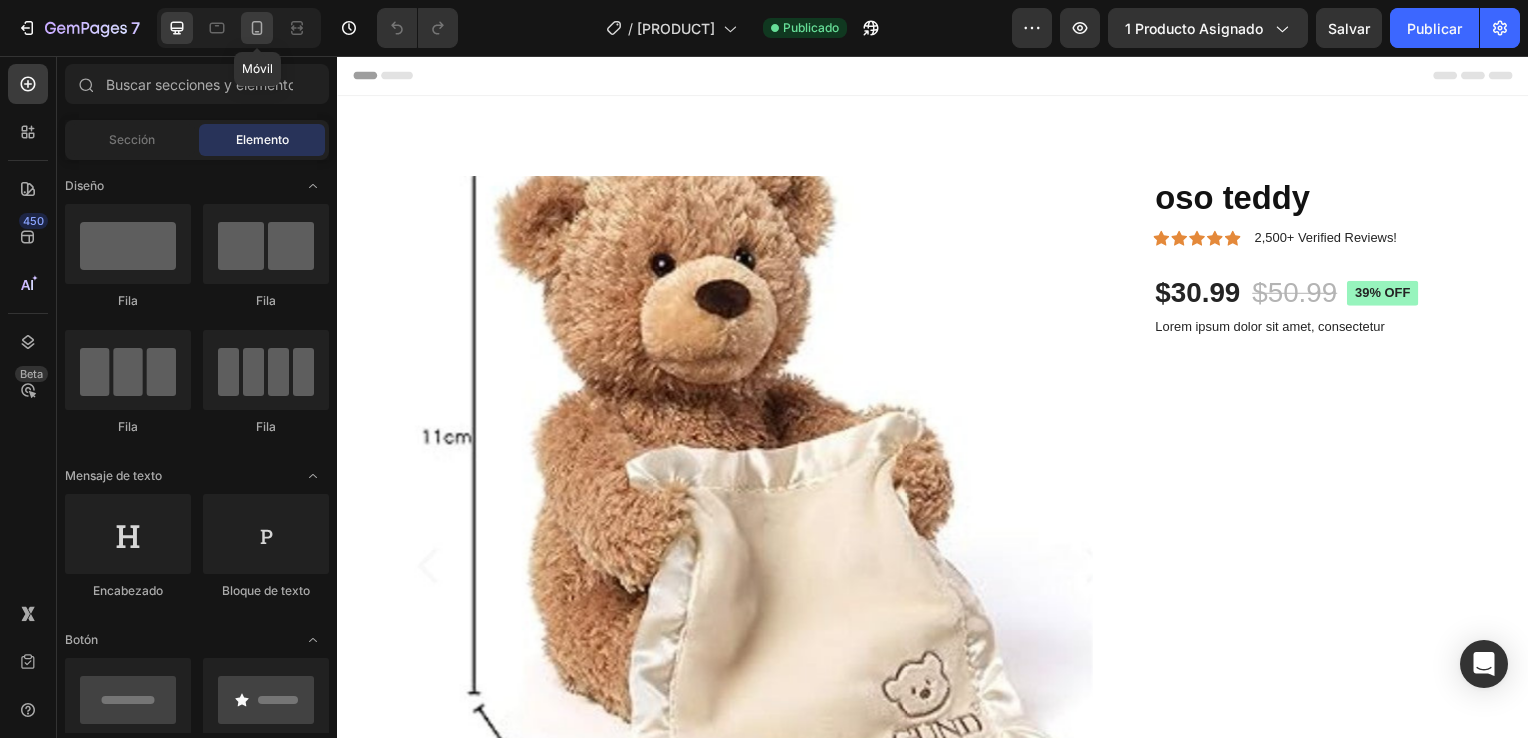 click 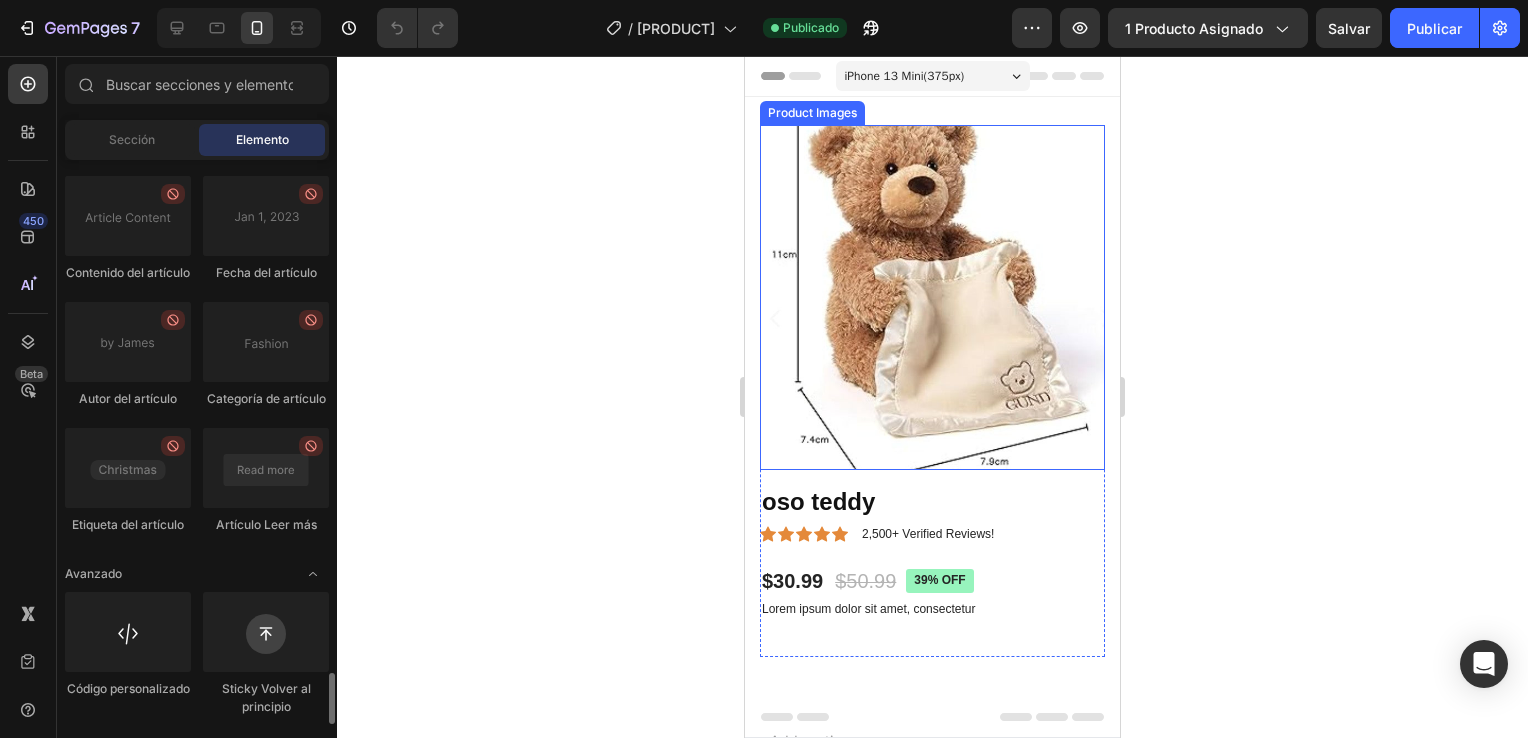 scroll, scrollTop: 5792, scrollLeft: 0, axis: vertical 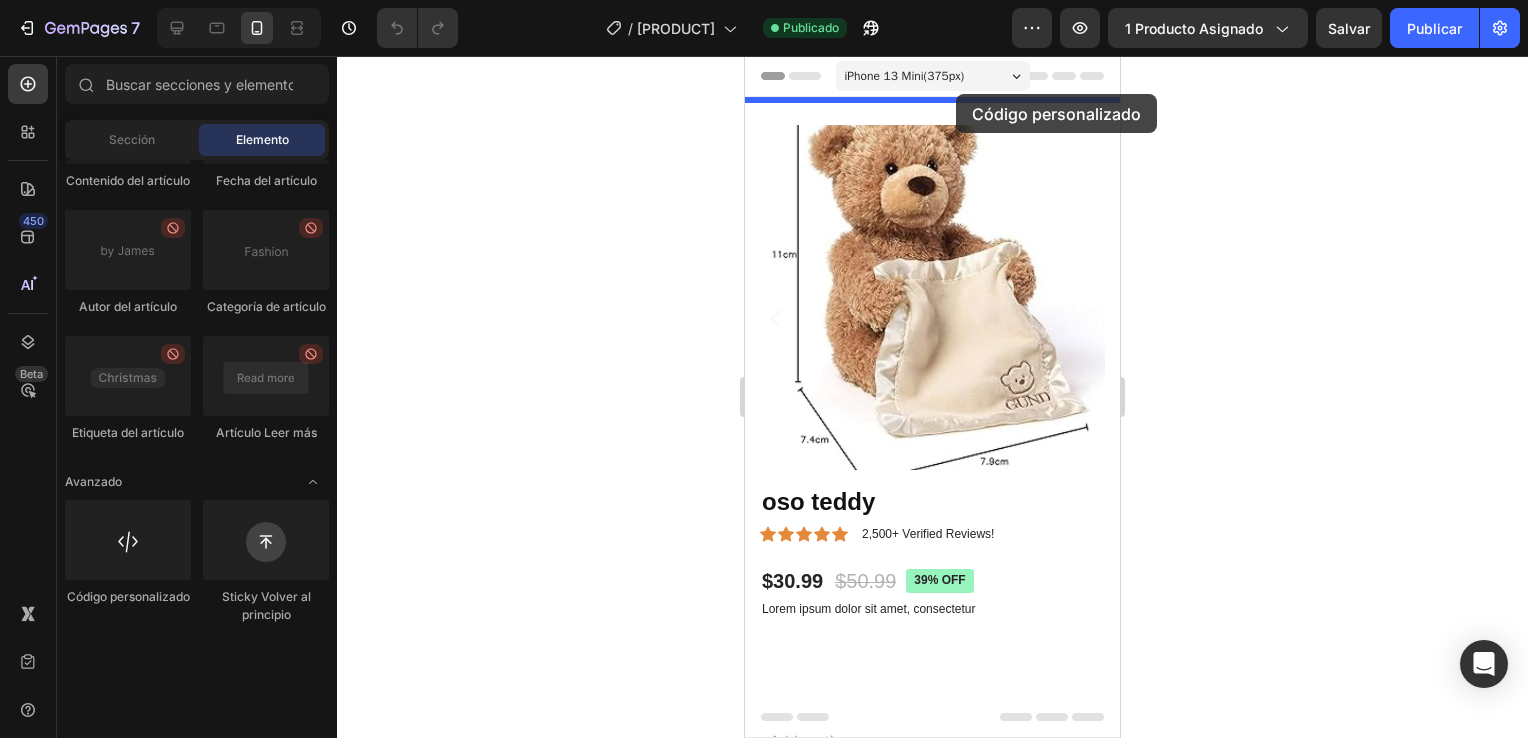 drag, startPoint x: 897, startPoint y: 702, endPoint x: 955, endPoint y: 94, distance: 610.7602 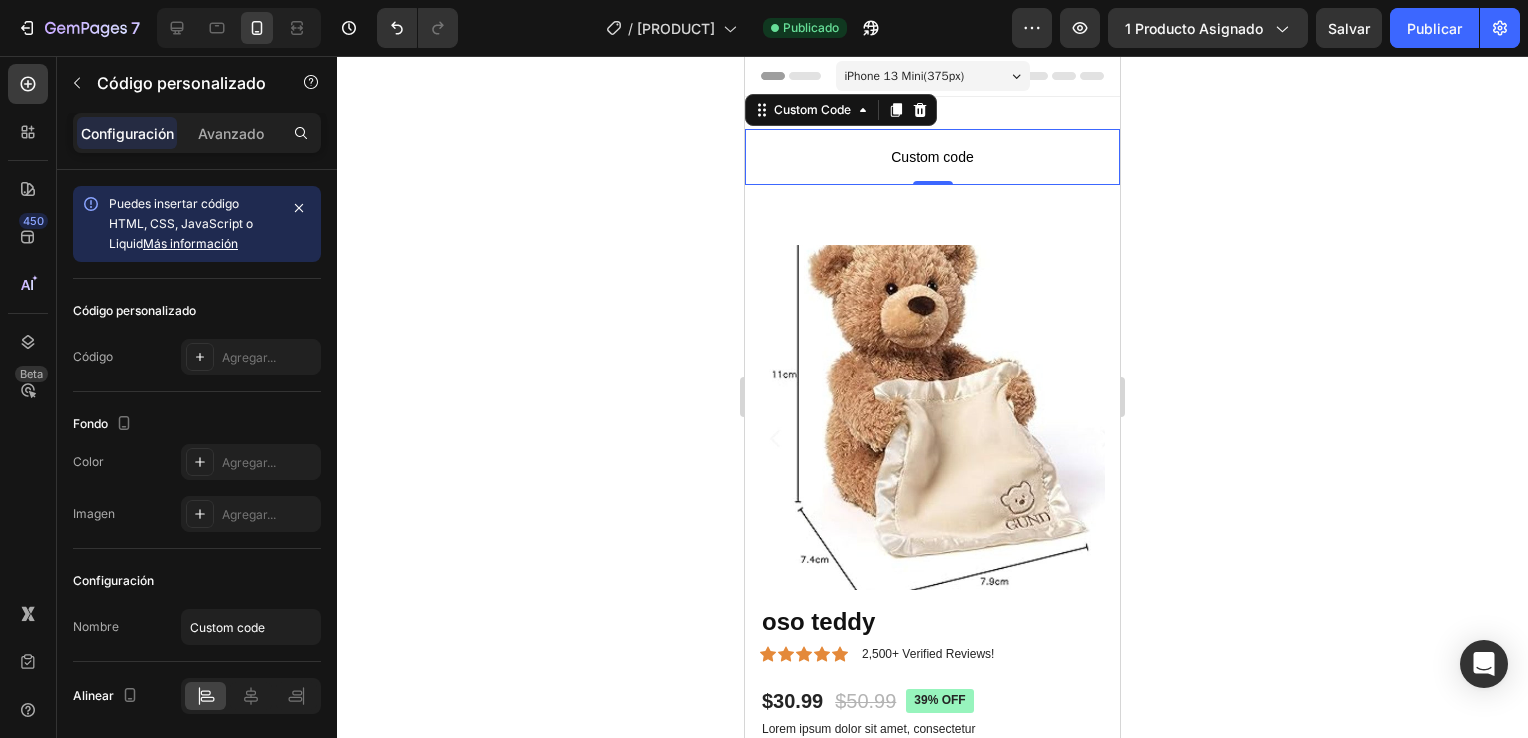 click 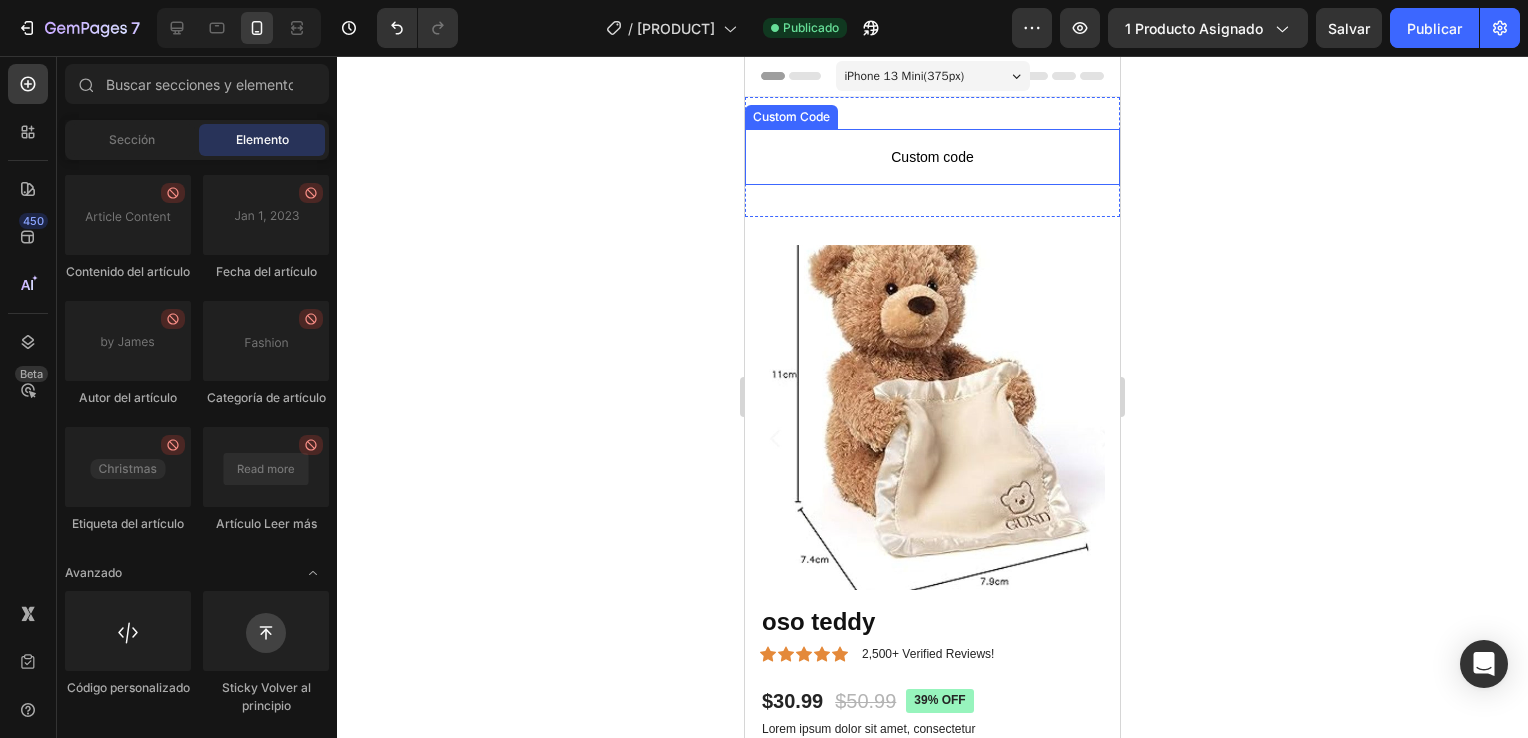 click on "Custom code" at bounding box center [932, 157] 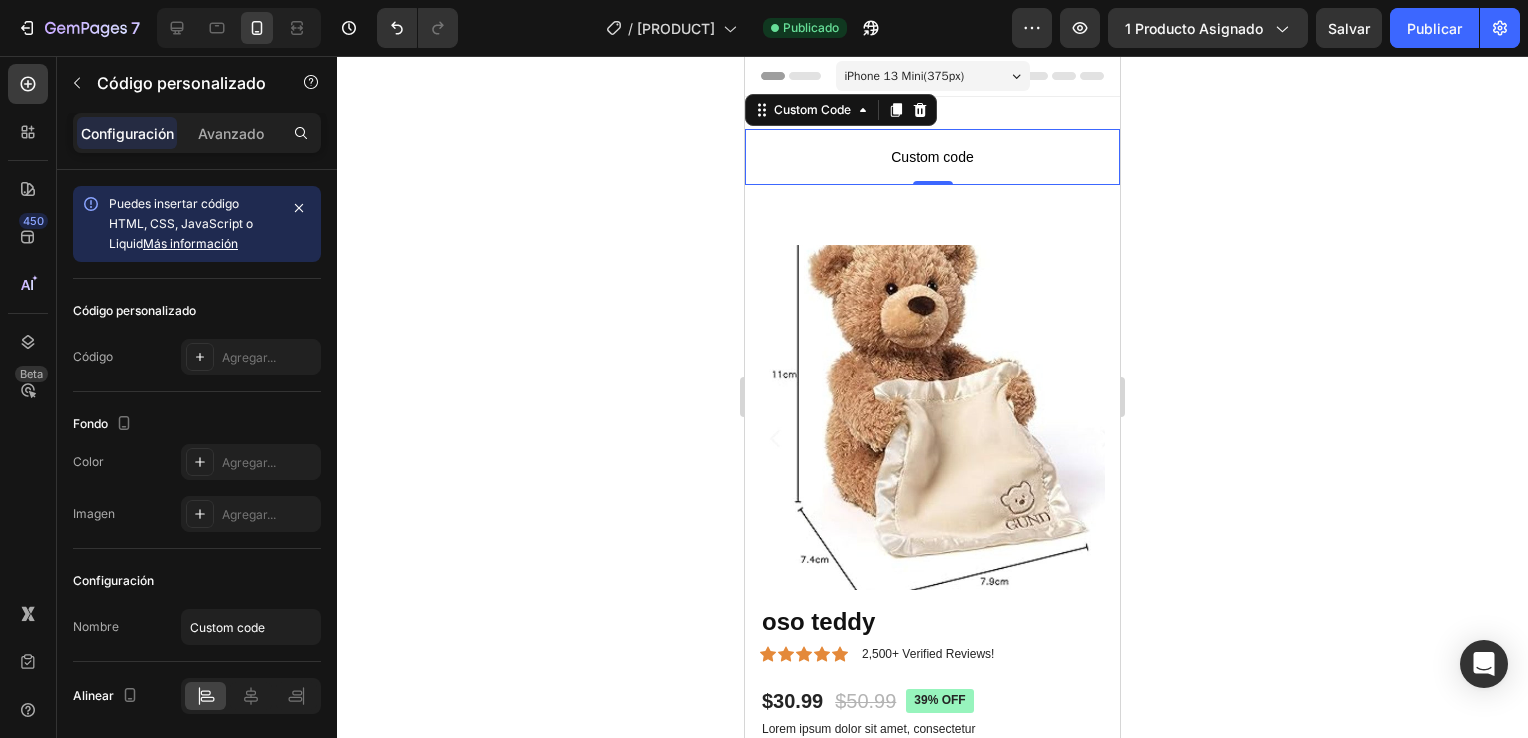click on "Custom code" at bounding box center [932, 157] 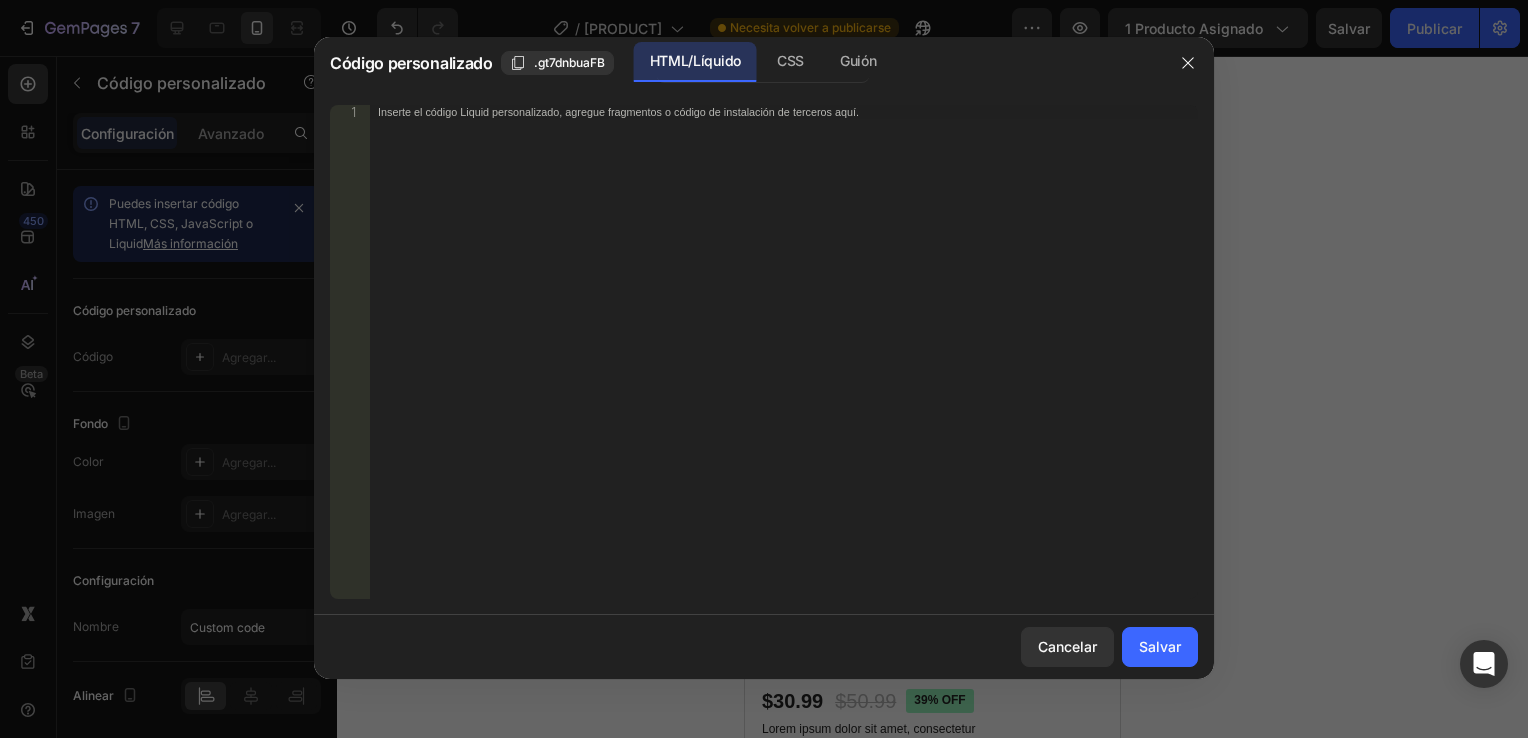 click on "Inserte el código Liquid personalizado, agregue fragmentos o código de instalación de terceros aquí." at bounding box center (784, 366) 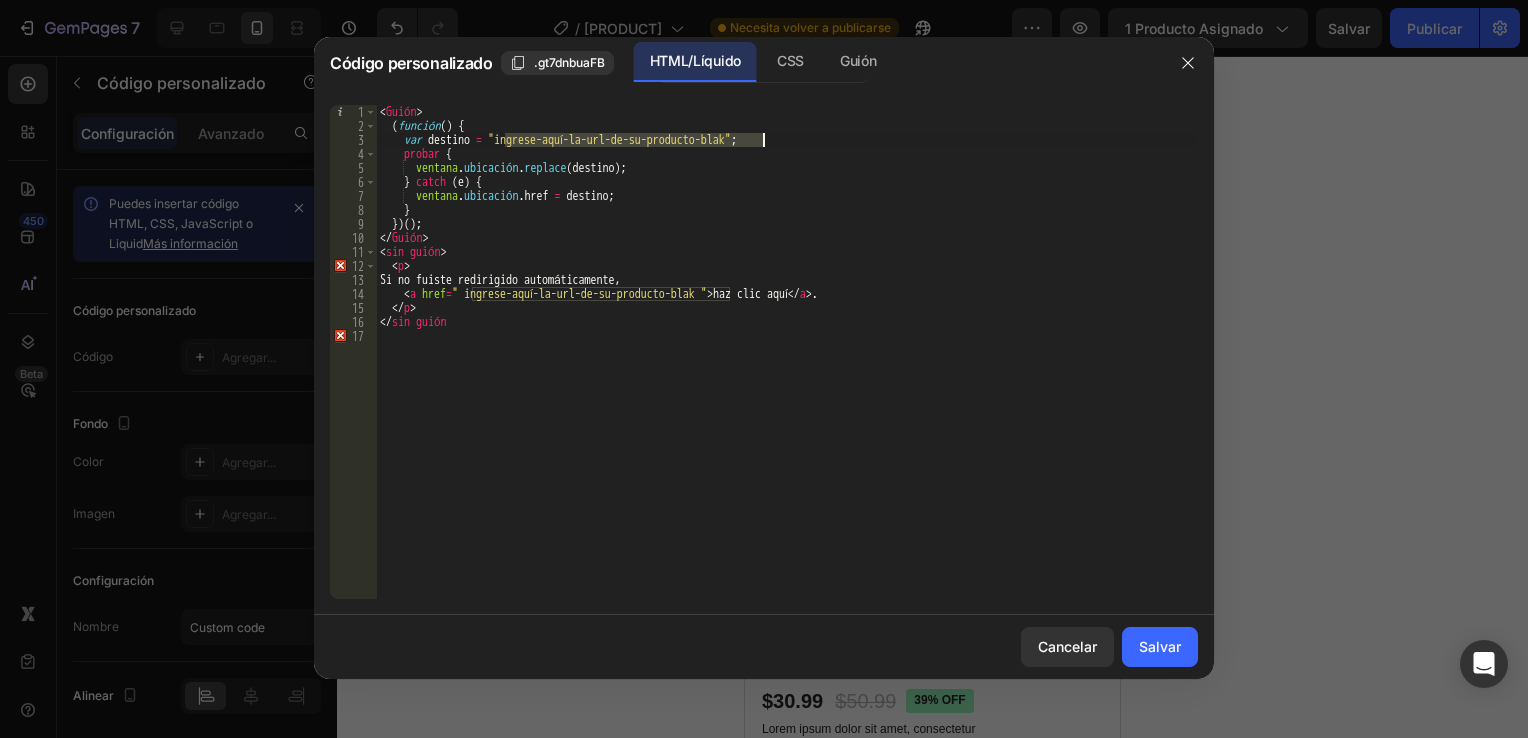 drag, startPoint x: 504, startPoint y: 141, endPoint x: 760, endPoint y: 142, distance: 256.00195 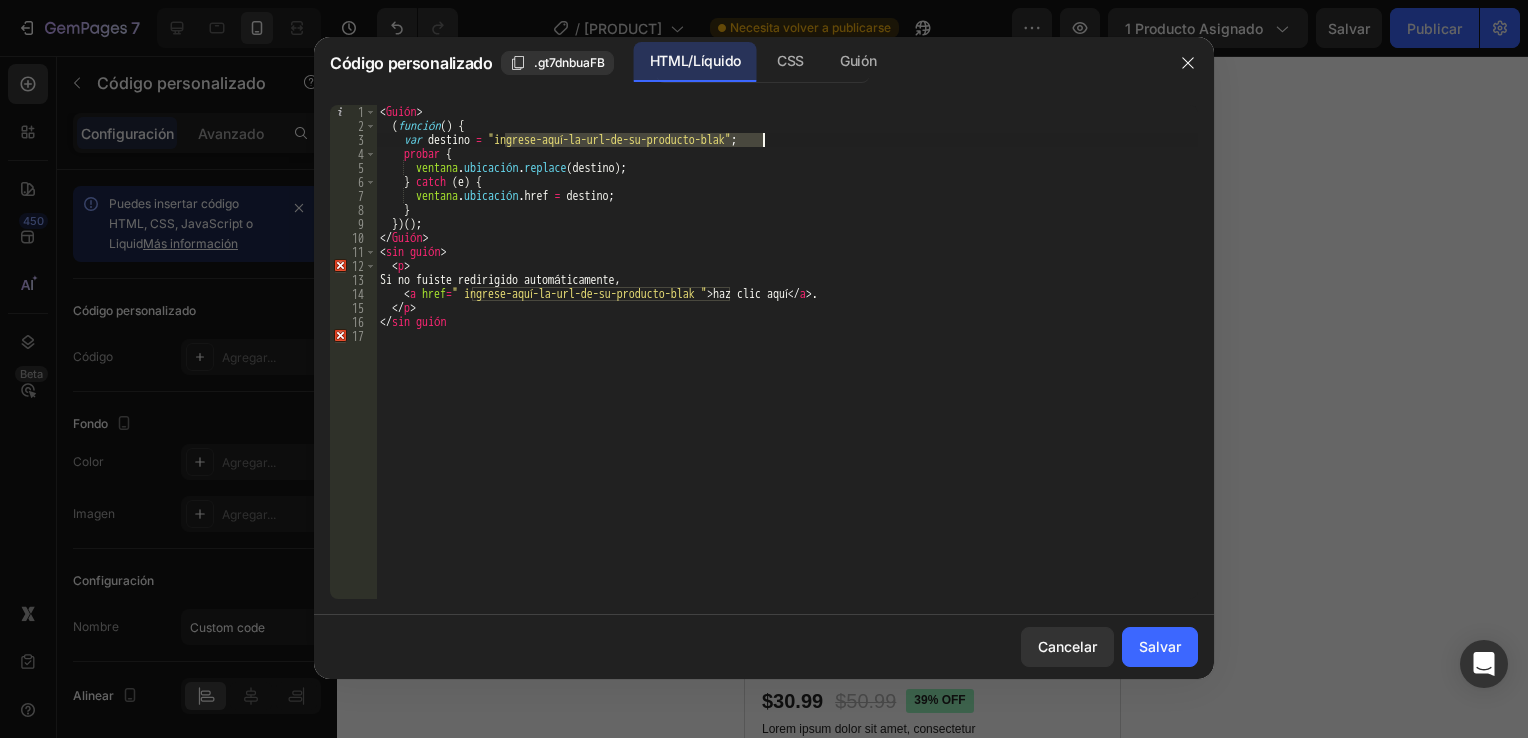 paste on "[URL]" 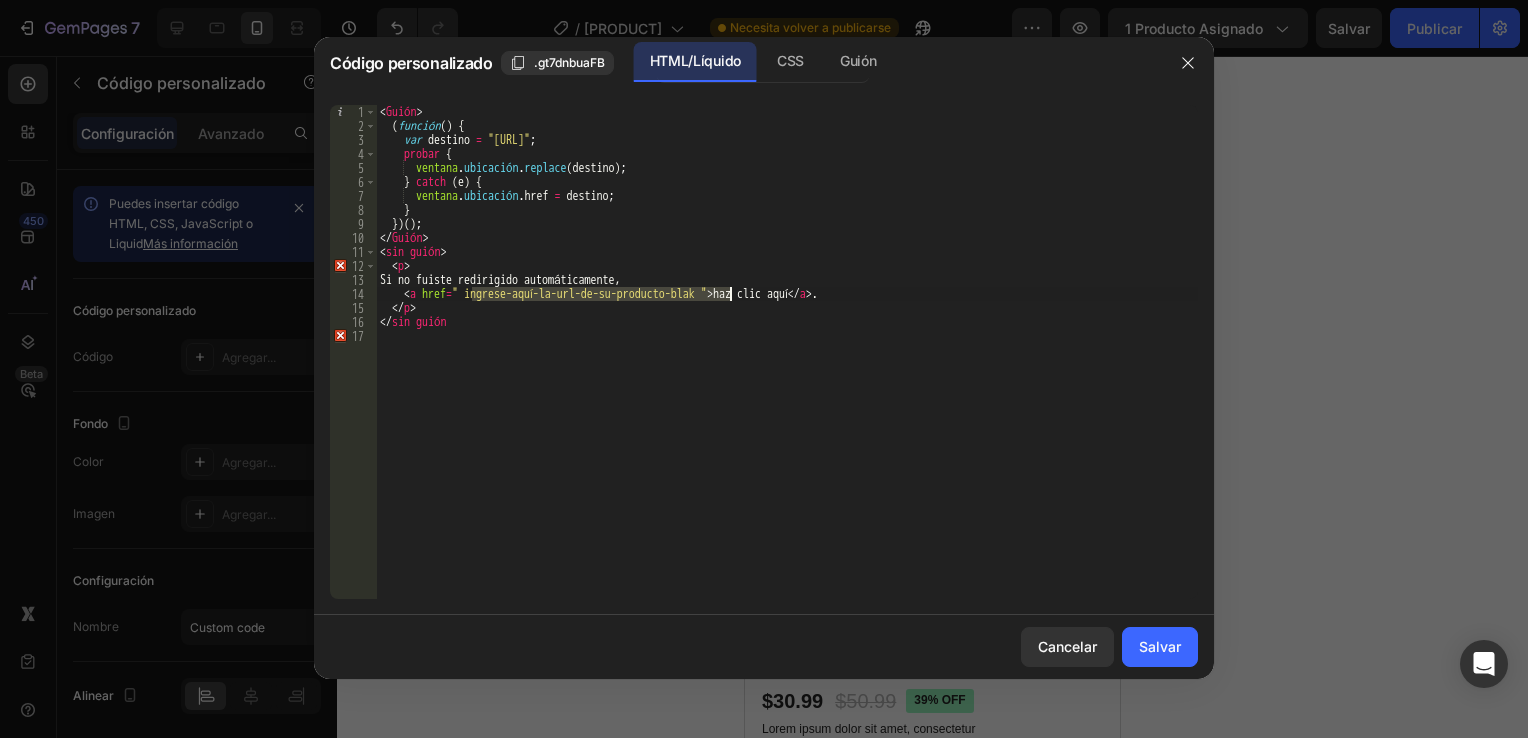 drag, startPoint x: 470, startPoint y: 295, endPoint x: 729, endPoint y: 295, distance: 259 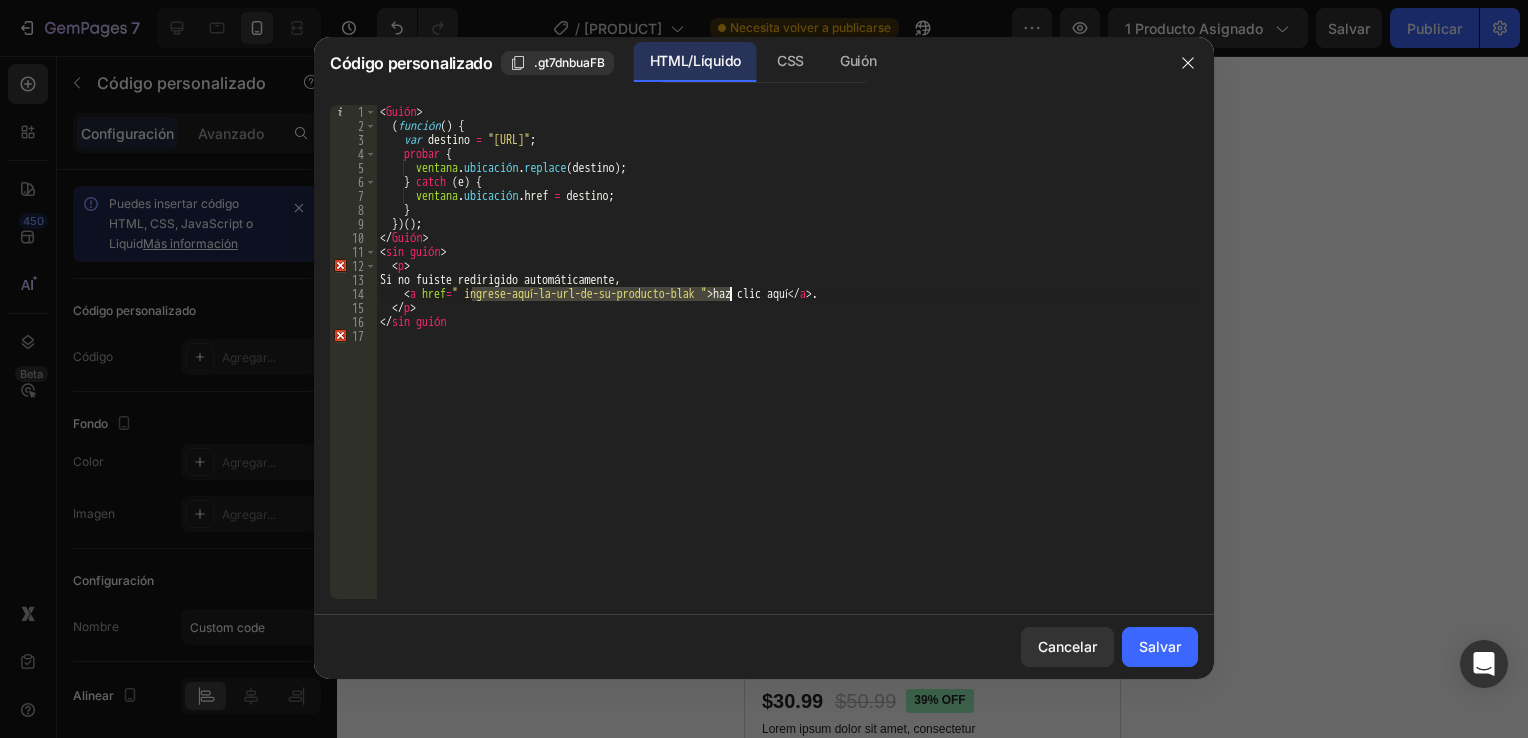 paste on "[URL]" 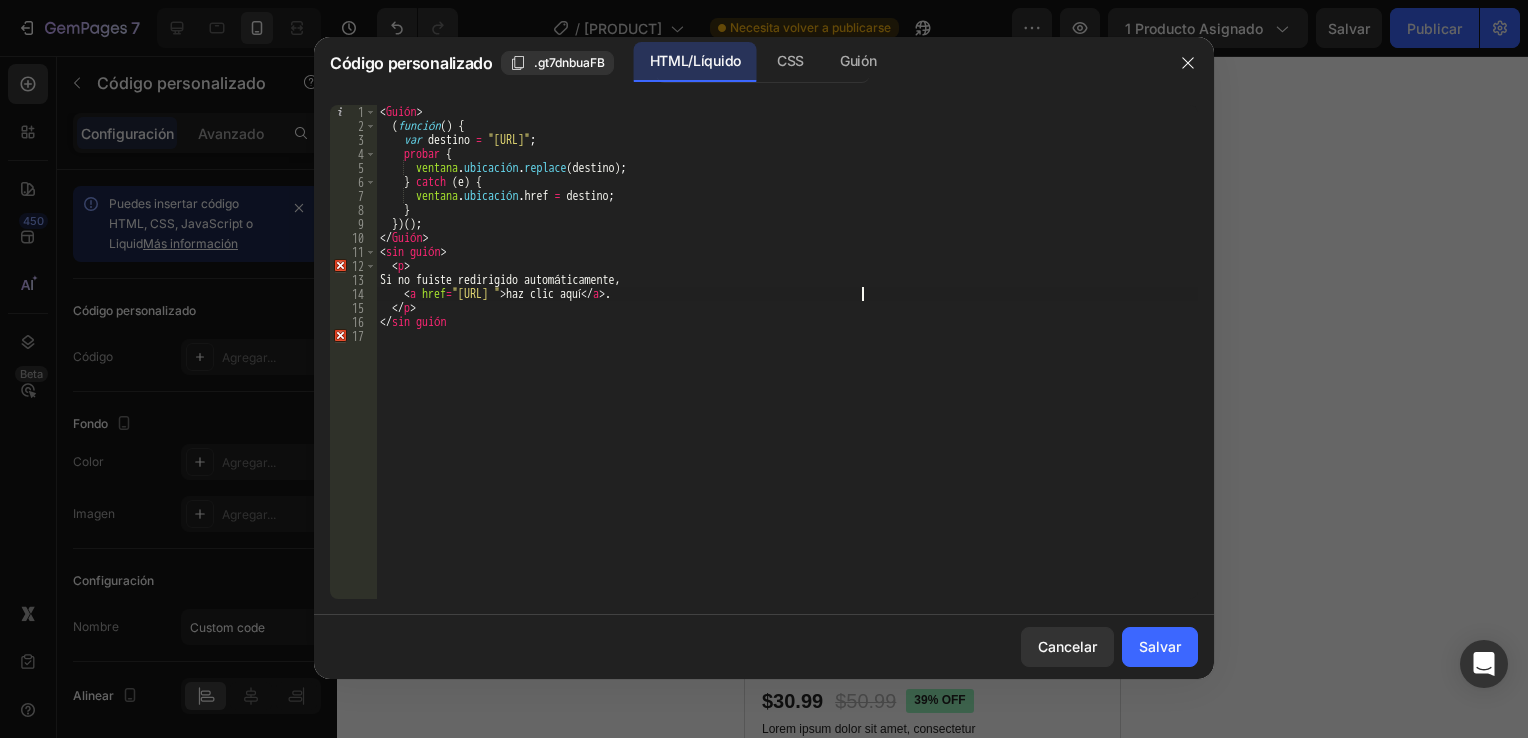 click on "< Guión > ( function ( ) { var destino = "[URL]" ; probar { ventana . ubicación . replace ( destino ) ; } catch ( e ) { ventana . ubicación . href = destino ; } }) ( ) ; </ Guión > < sin guión > < p > Si no fuiste redirigido automáticamente, < a href = "[URL]" > haz clic aquí </ a > . </ p ></ sin guión>" at bounding box center (787, 366) 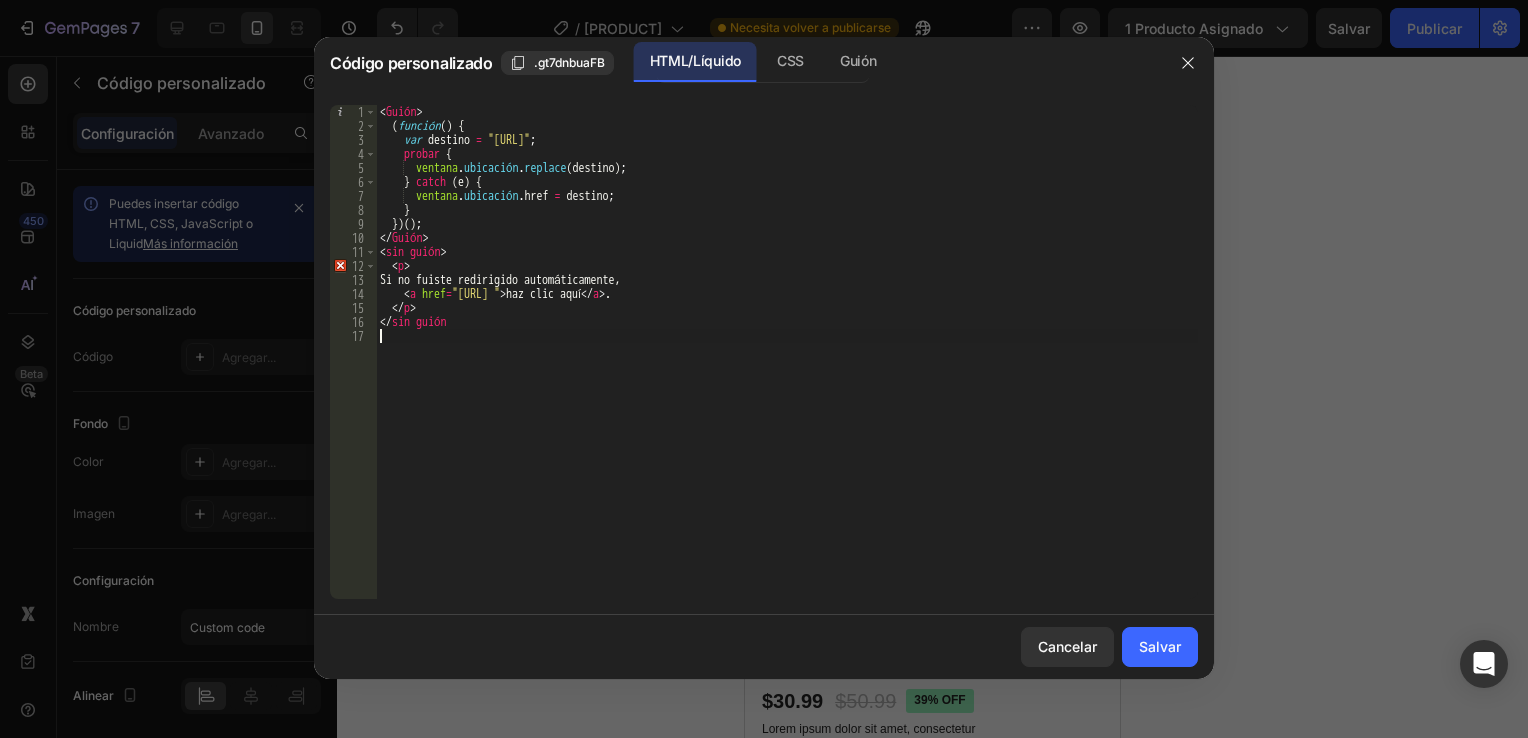 click on "< Guión > ( function ( ) { var destino = "[URL]" ; probar { ventana . ubicación . replace ( destino ) ; } catch ( e ) { ventana . ubicación . href = destino ; } }) ( ) ; </ Guión > < sin guión > < p > Si no fuiste redirigido automáticamente, < a href = "[URL]" > haz clic aquí </ a > . </ p ></ sin guión>" at bounding box center (787, 366) 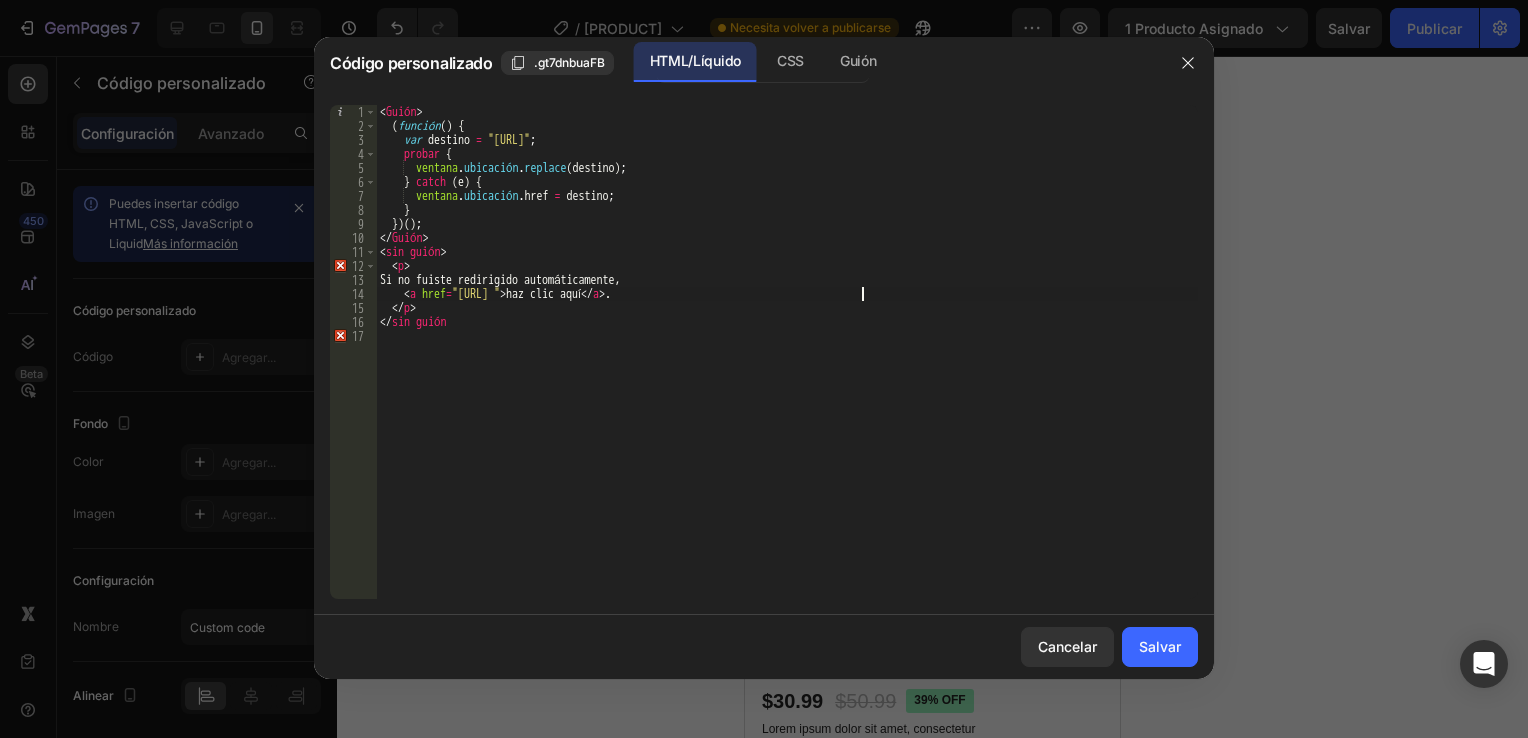 click on "< Guión > ( function ( ) { var destino = "[URL]" ; probar { ventana . ubicación . replace ( destino ) ; } catch ( e ) { ventana . ubicación . href = destino ; } }) ( ) ; </ Guión > < sin guión > < p > Si no fuiste redirigido automáticamente, < a href = "[URL] " > haz clic aquí </ a > . </ p ></ sin guión>" at bounding box center (787, 366) 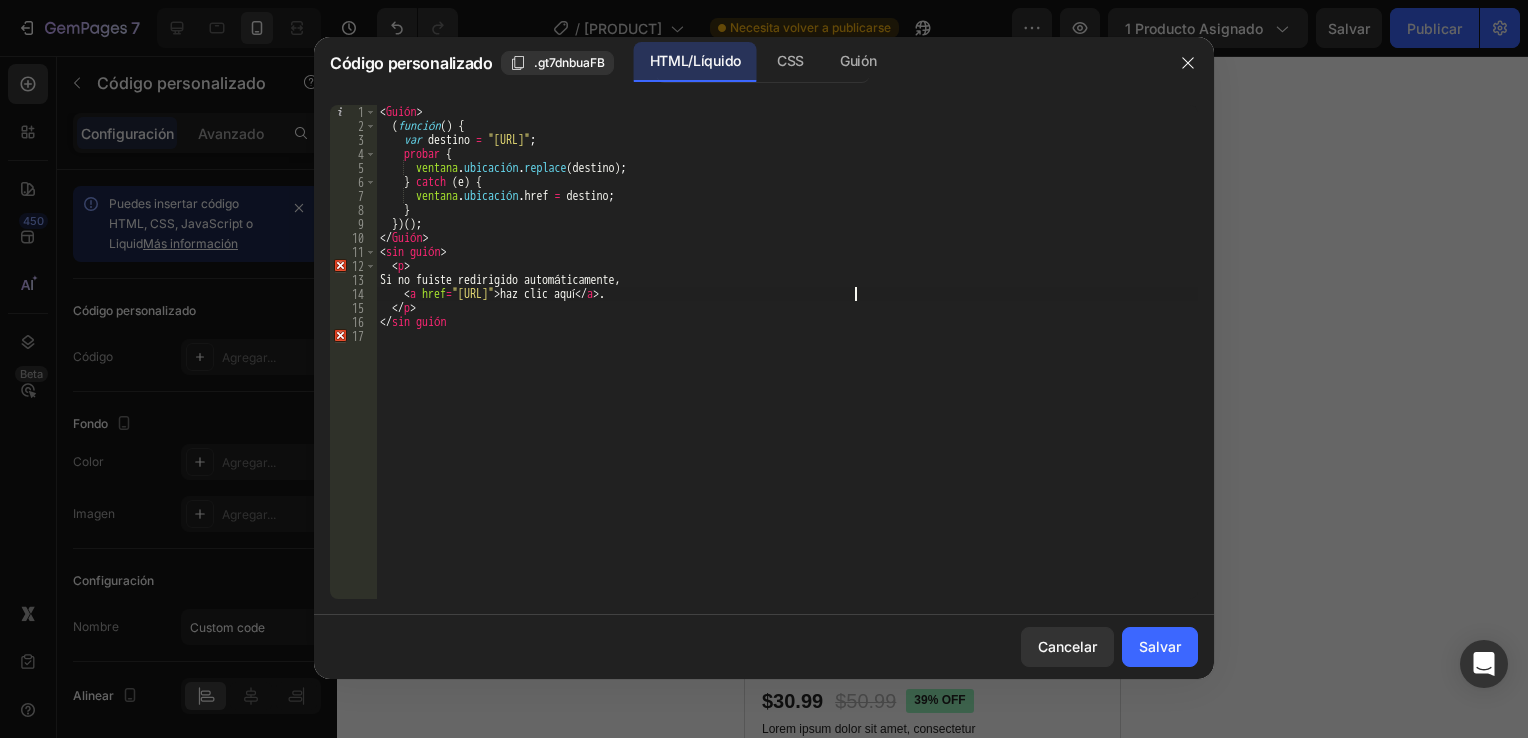 click on "< Guión > ( function ( ) { var destino = "[URL]" ; probar { ventana . ubicación . replace ( destino ) ; } catch ( e ) { ventana . ubicación . href = destino ; } }) ( ) ; </ Guión > < sin guión > < p > Si no fuiste redirigido automáticamente, < a href = "[URL]" > haz clic aquí </ a > . </ p ></ sin guión>" at bounding box center [787, 366] 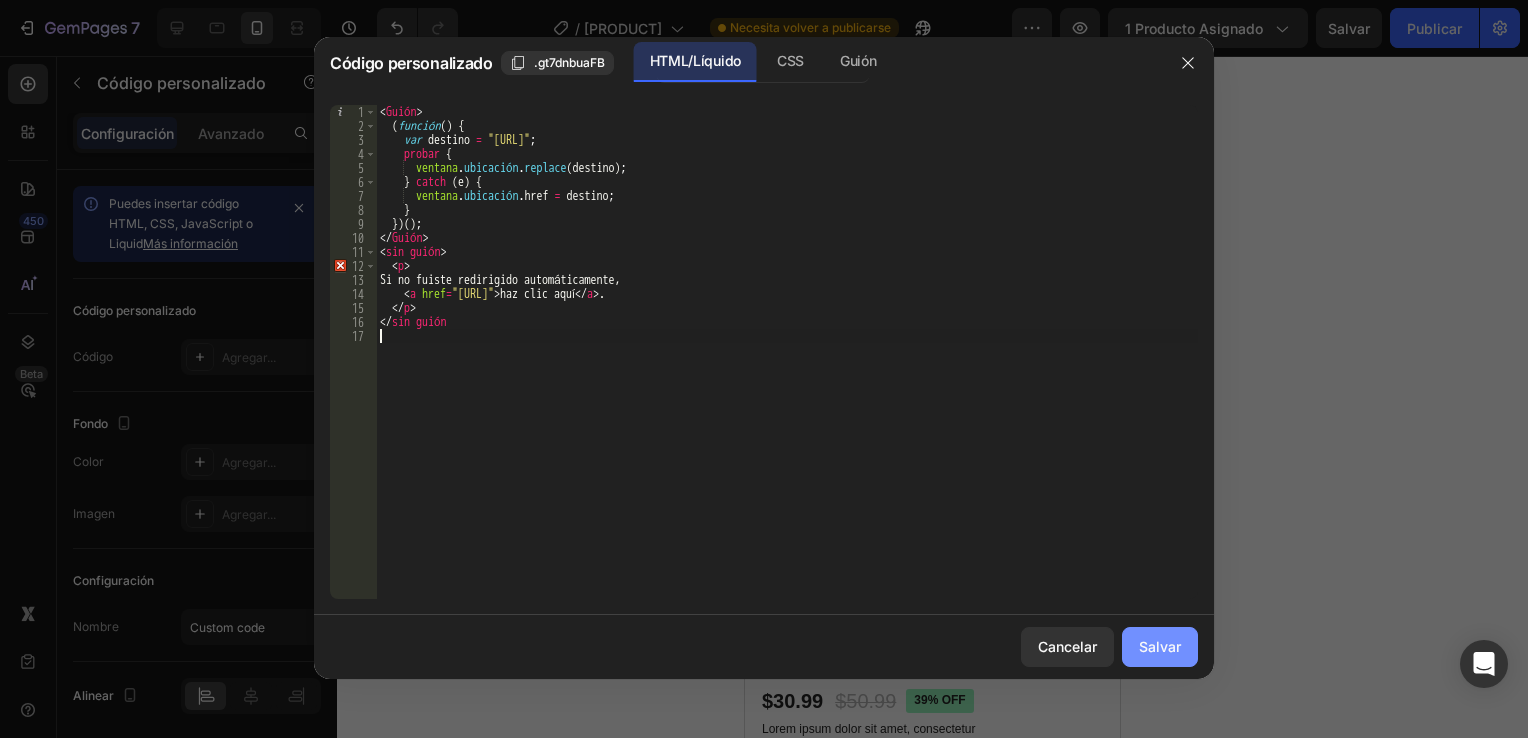 click on "Salvar" 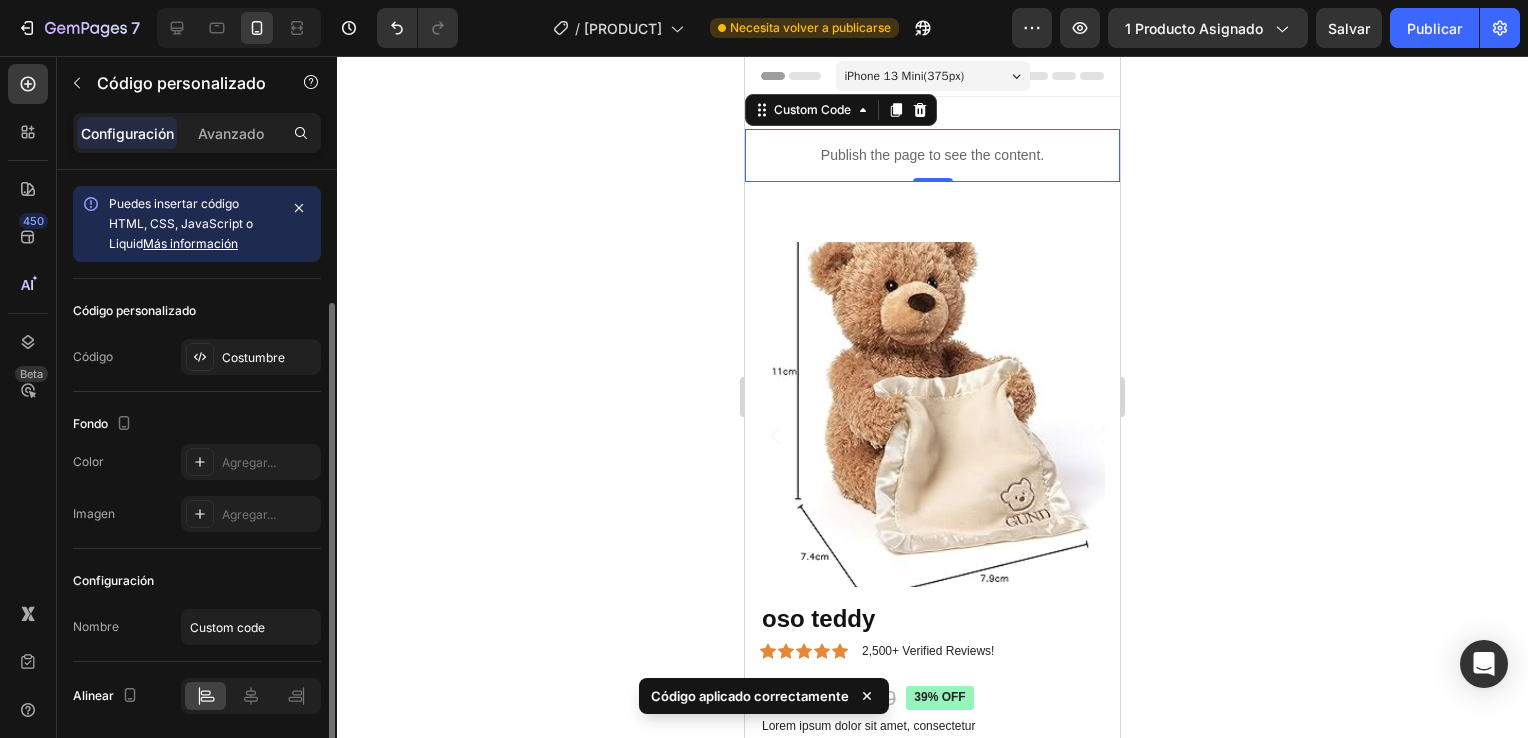 scroll, scrollTop: 70, scrollLeft: 0, axis: vertical 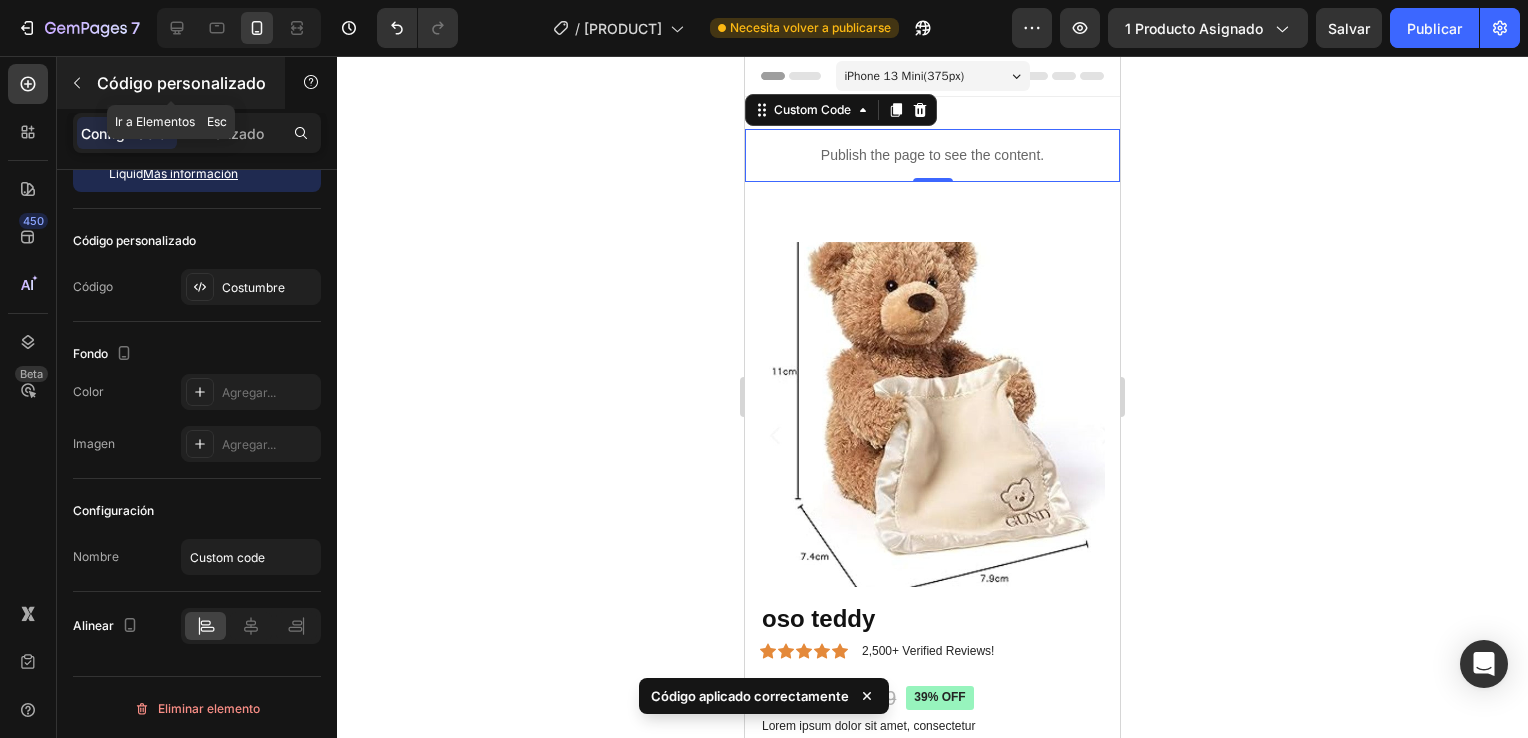 click at bounding box center (77, 83) 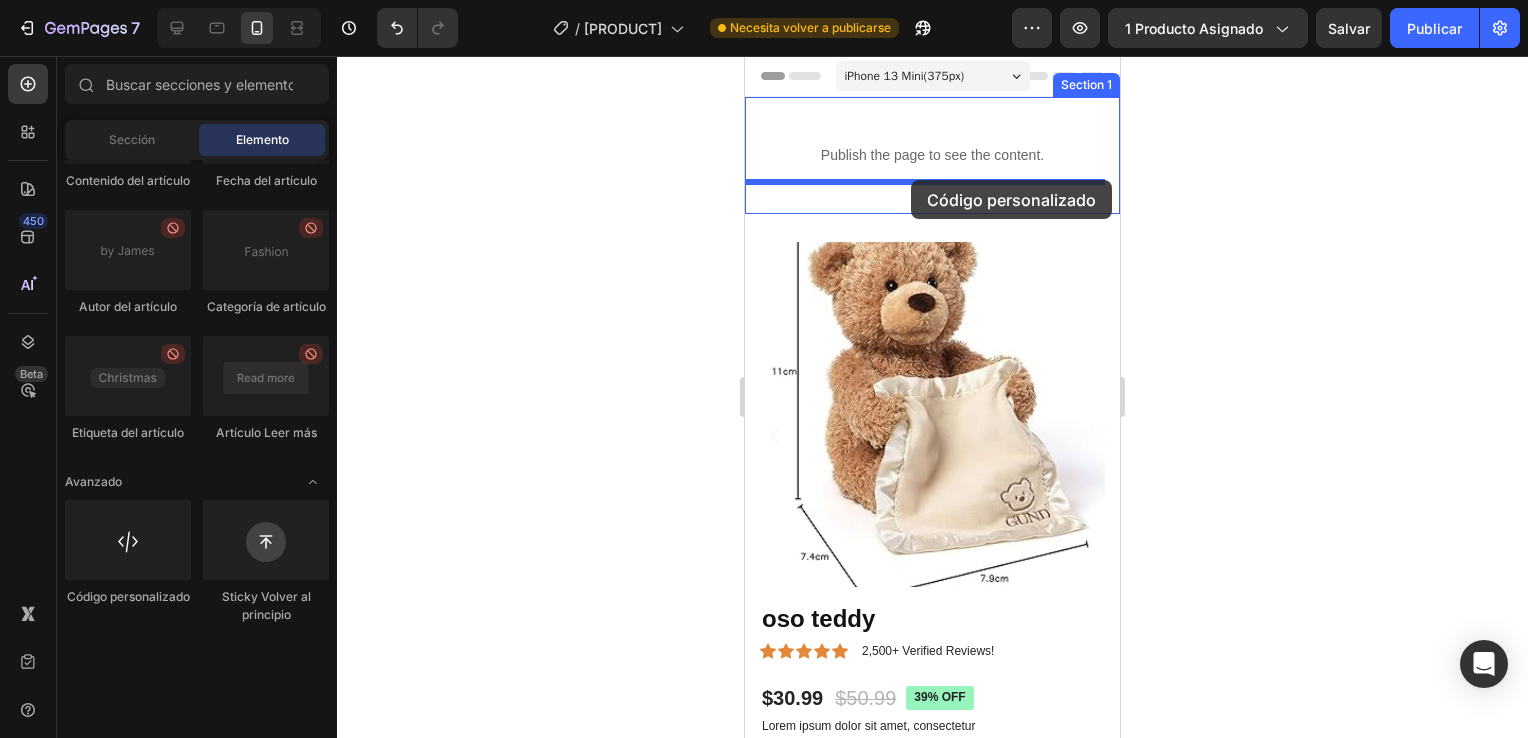 drag, startPoint x: 885, startPoint y: 698, endPoint x: 911, endPoint y: 180, distance: 518.6521 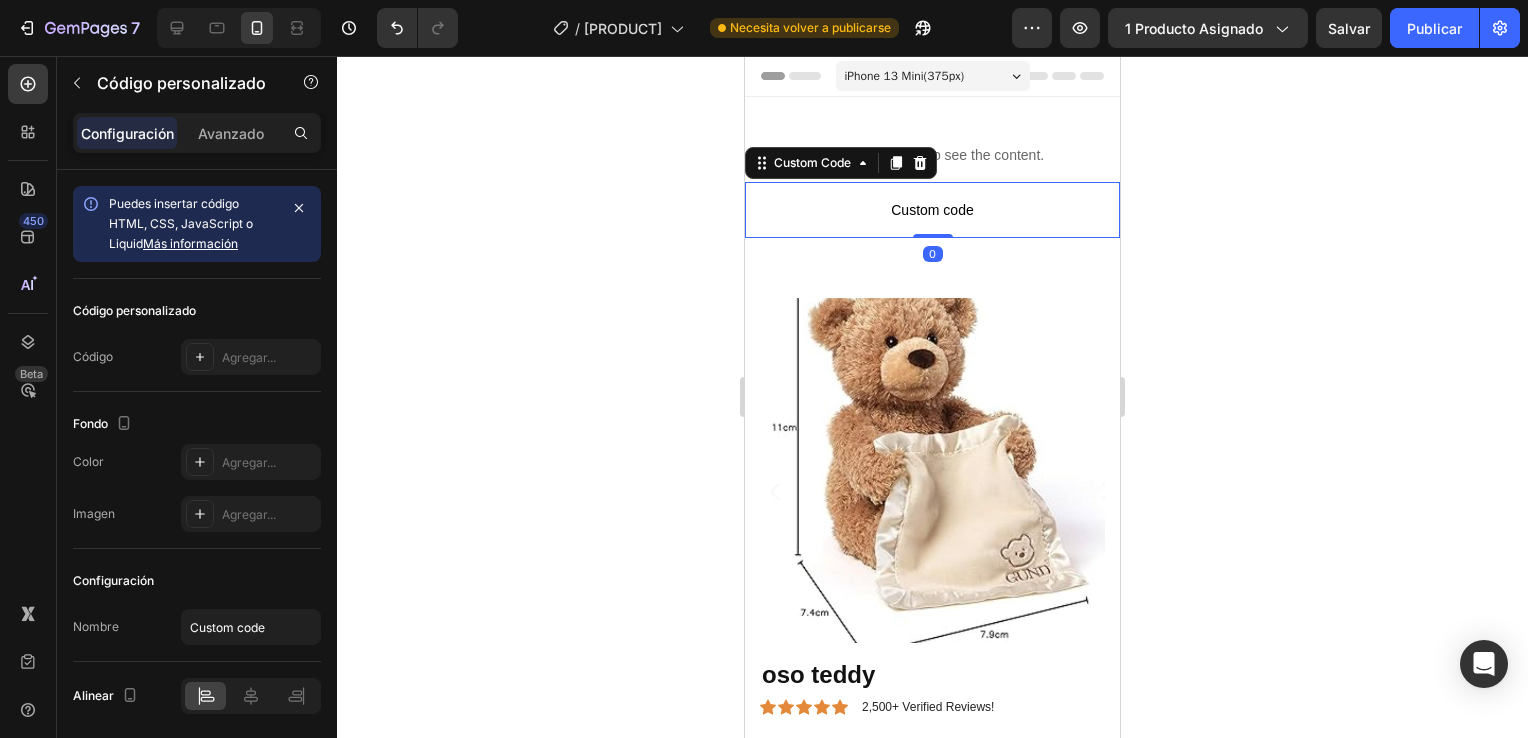 click 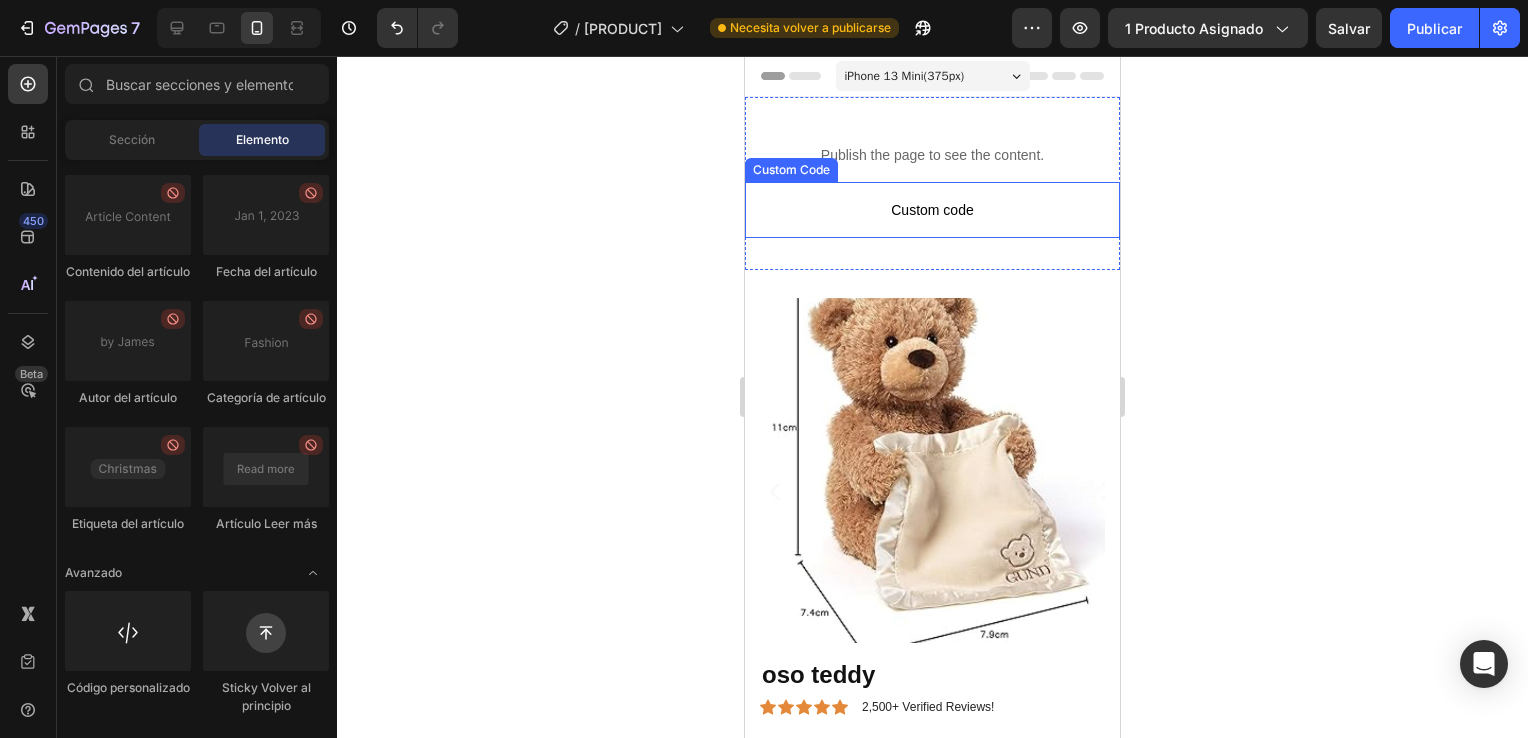 click on "Custom code" at bounding box center [932, 210] 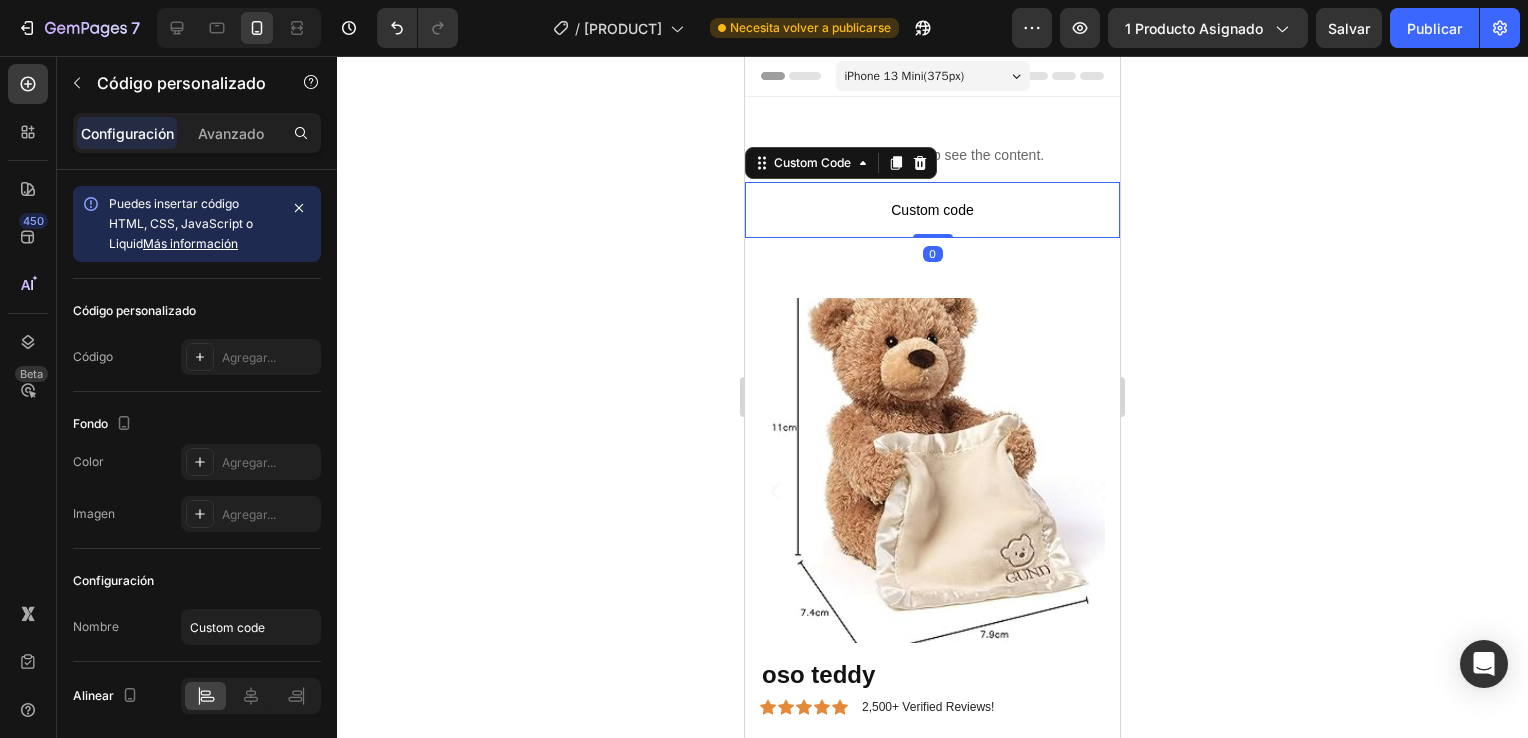 click on "Custom code" at bounding box center [932, 210] 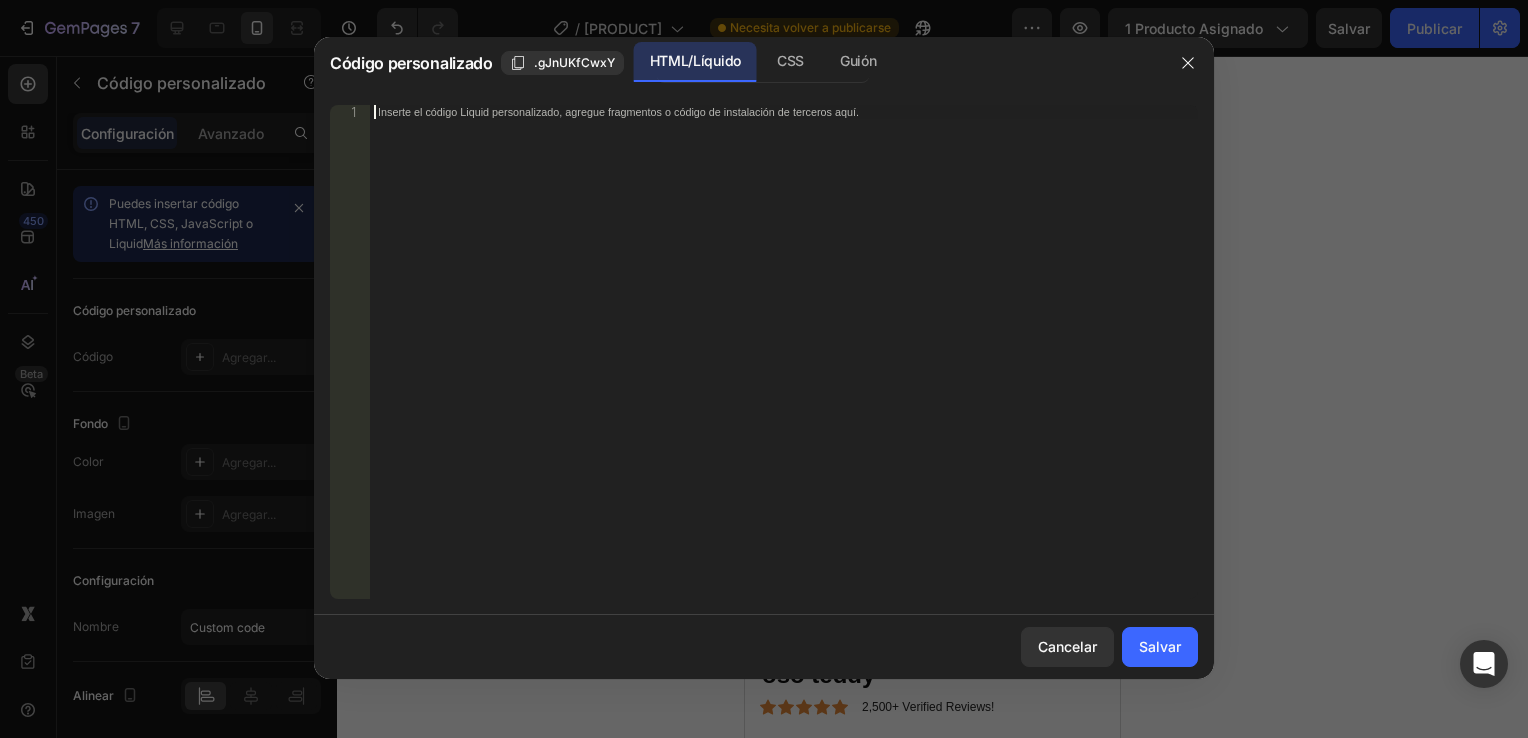 click on "Inserte el código Liquid personalizado, agregue fragmentos o código de instalación de terceros aquí." at bounding box center [784, 366] 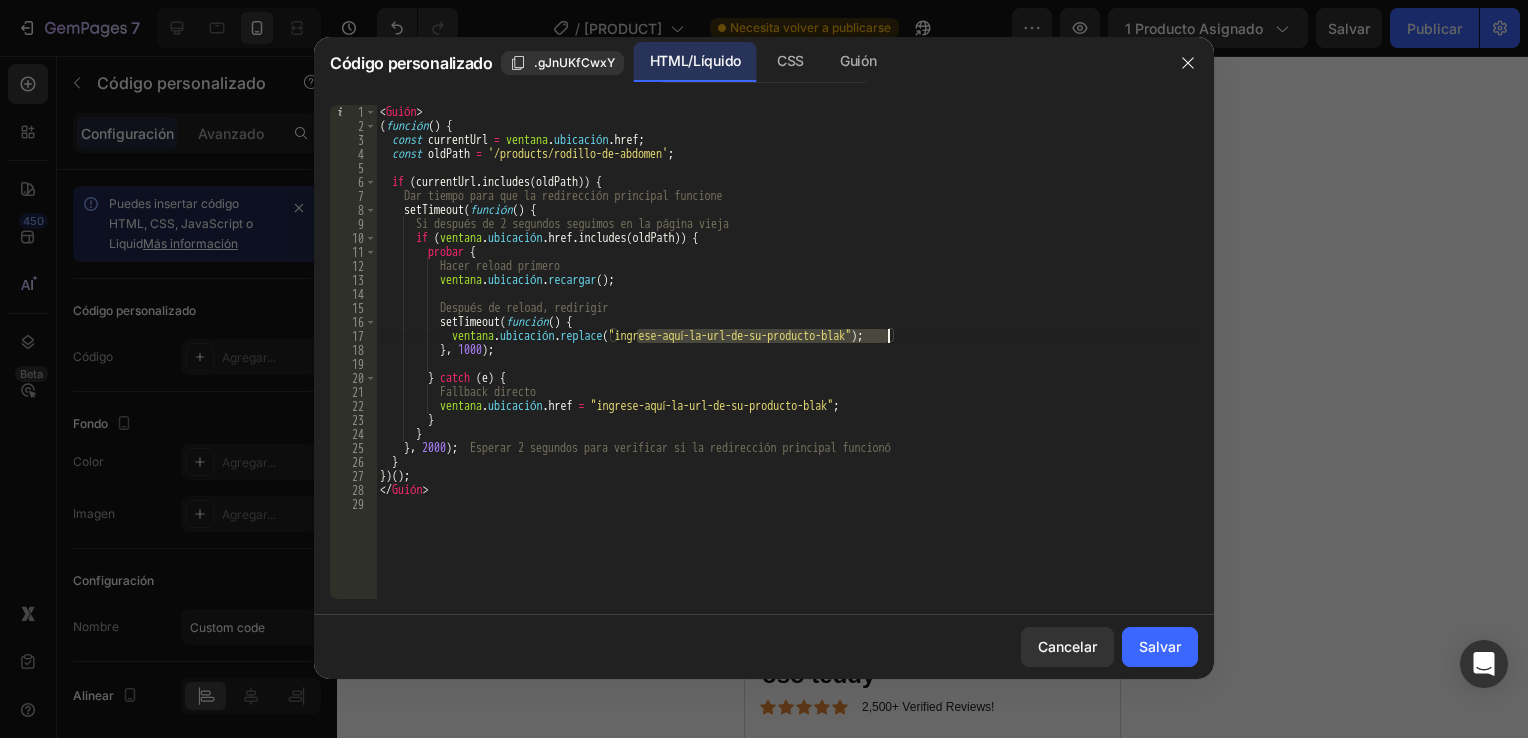 drag, startPoint x: 636, startPoint y: 335, endPoint x: 890, endPoint y: 334, distance: 254.00197 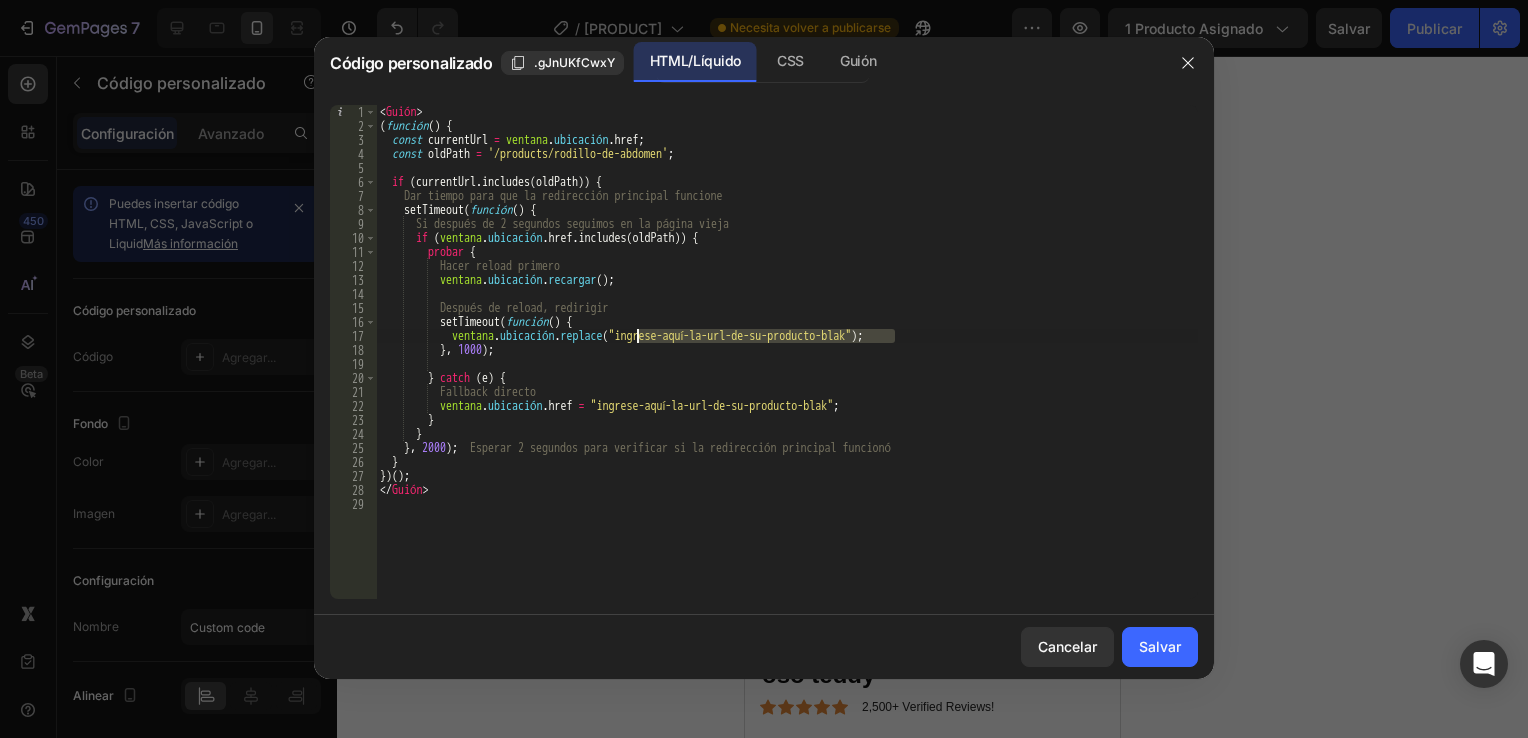 drag, startPoint x: 893, startPoint y: 334, endPoint x: 640, endPoint y: 331, distance: 253.01779 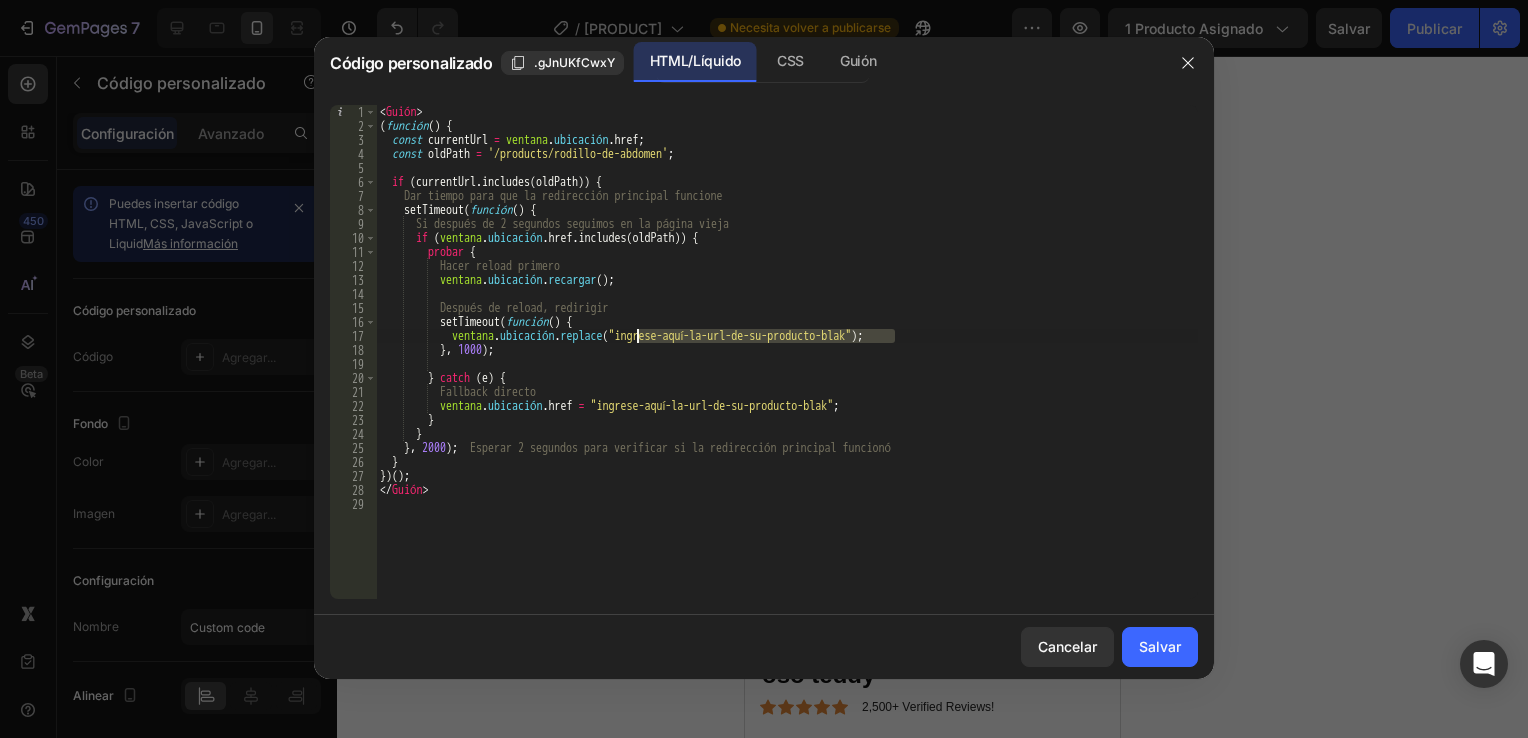 paste on "[URL]" 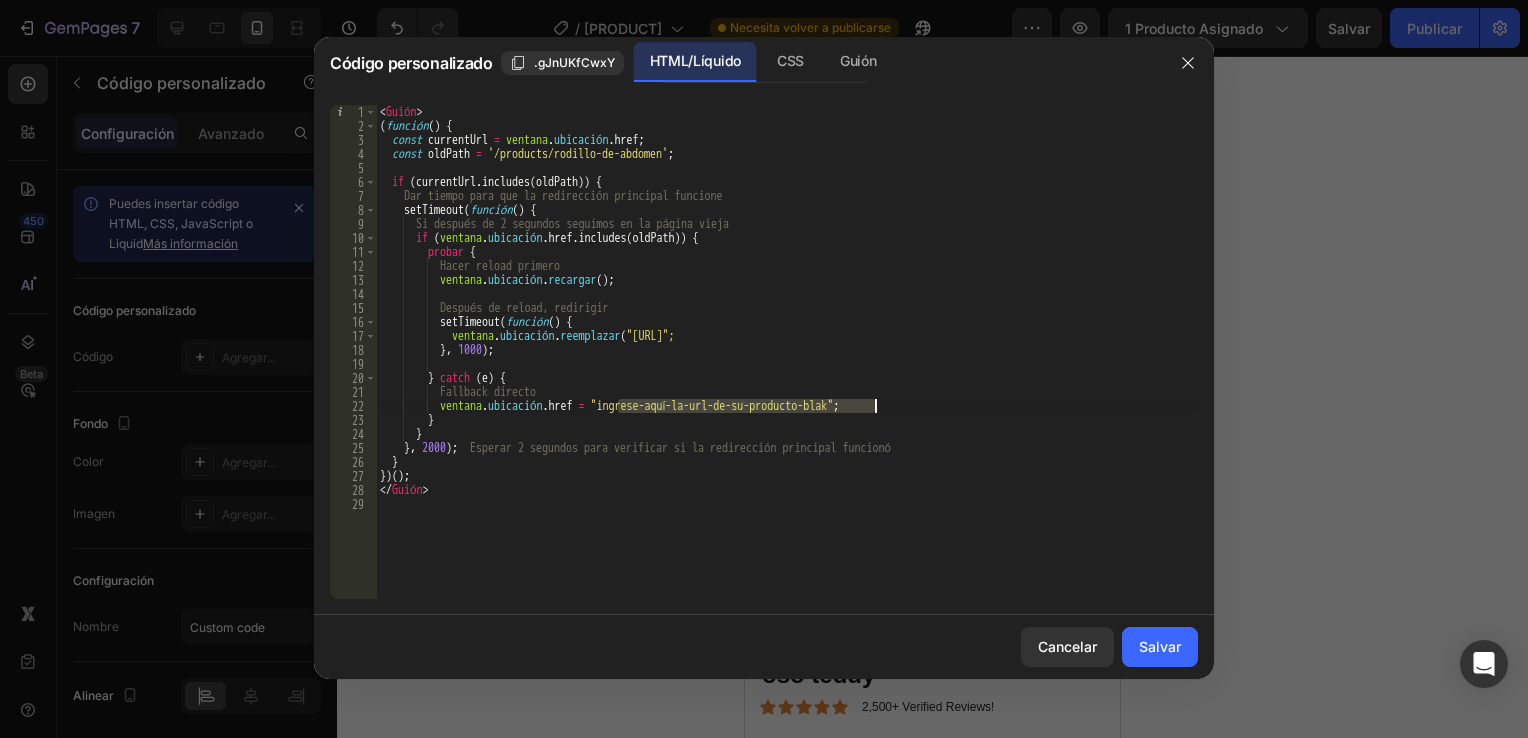 drag, startPoint x: 619, startPoint y: 406, endPoint x: 872, endPoint y: 409, distance: 253.01779 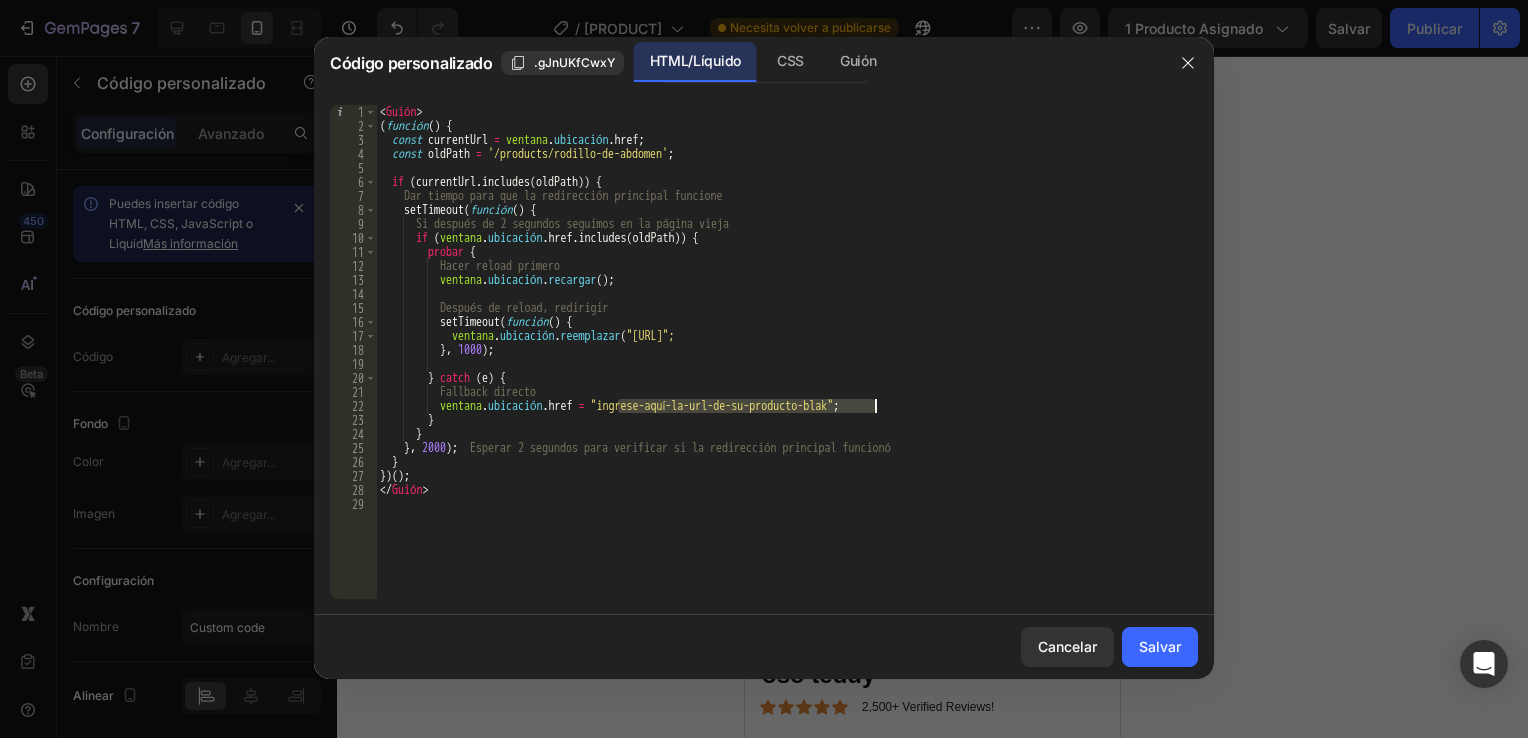 paste on "[URL]" 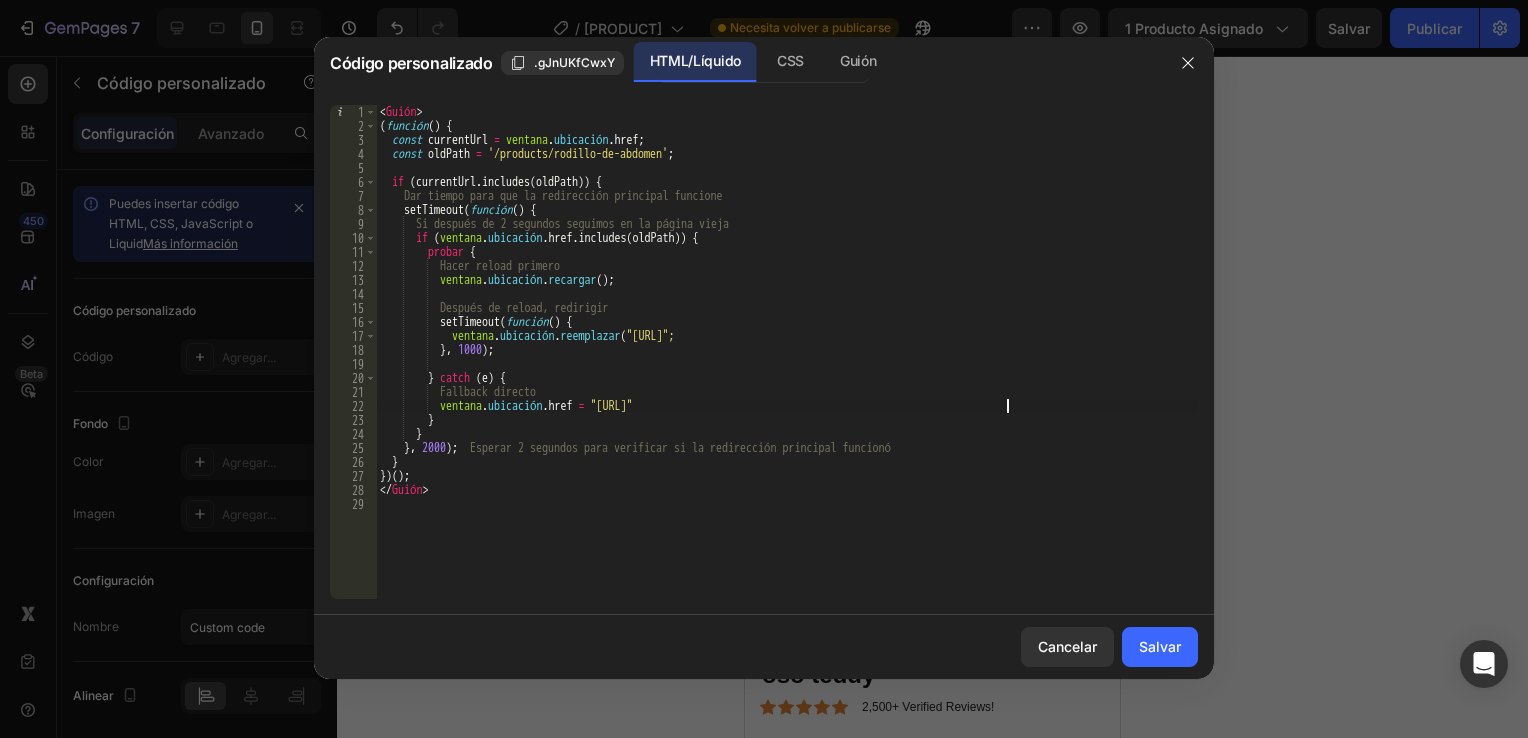 type on "window.location.href = "ingrese-aquí-la-url-de-su-producto-blak";" 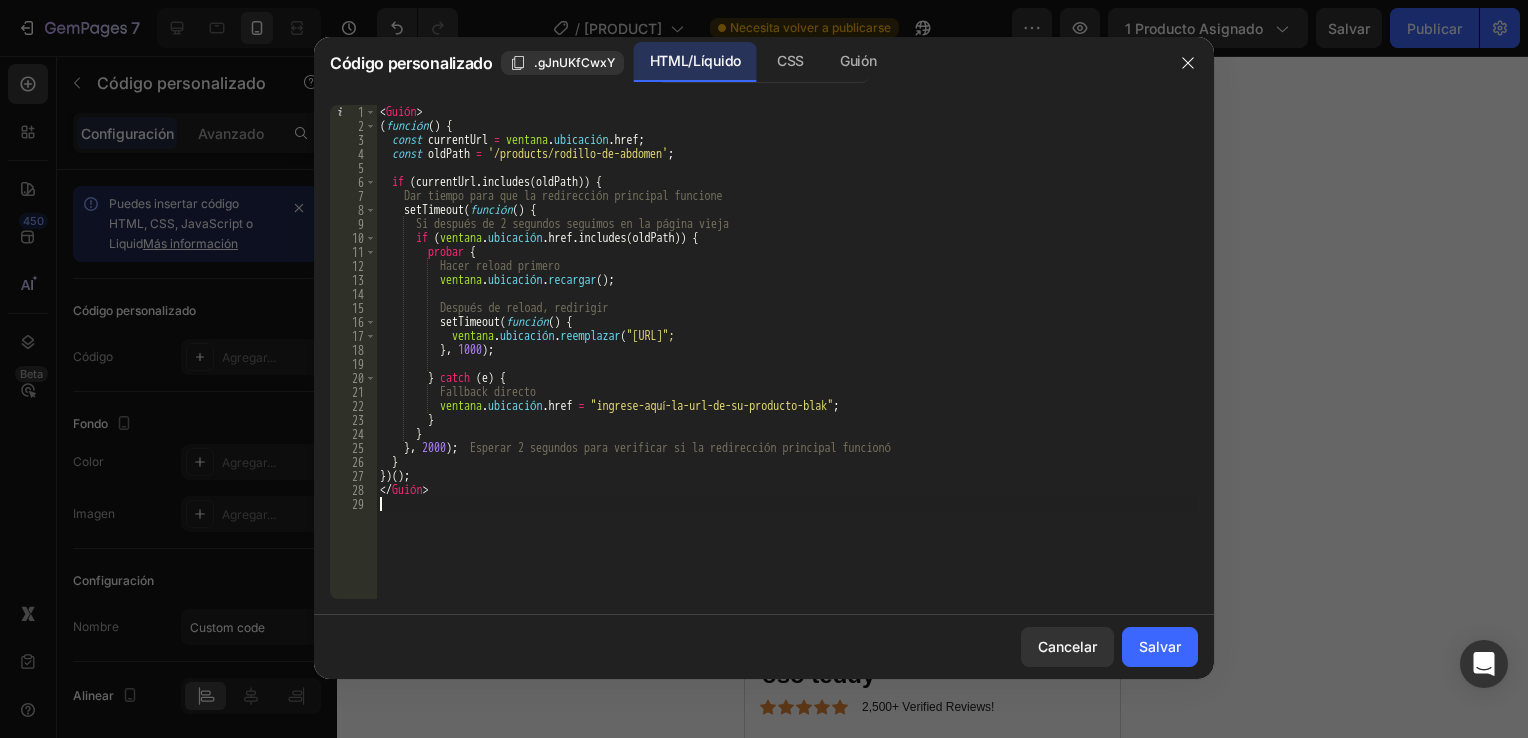 click on "< Guión > ( function ( ) { const currentUrl = ventana . ubicación . href ; const oldPath = '/products/[PRODUCT]' ; if ( currentUrl . includes ( oldPath )) { Dar tiempo para que la redirección principal funcione setTimeout ( function ( ) { Si después de 2 segundos seguimos en la página vieja if ( ventana . ubicación . href . includes ( oldPath )) { probar { Hacer reload primero ventana . ubicación . recargar ( ) ; Después de reload, redirigir setTimeout ( function ( ) { ventana . ubicación . reemplazar ( "[URL]"; } , 1000 ) ; } catch ( e ) { Fallback directo ventana . ubicación . href = "[URL]" ; } } } , 2000 ) ; } }) ( ) ; </ Guión >" at bounding box center (787, 366) 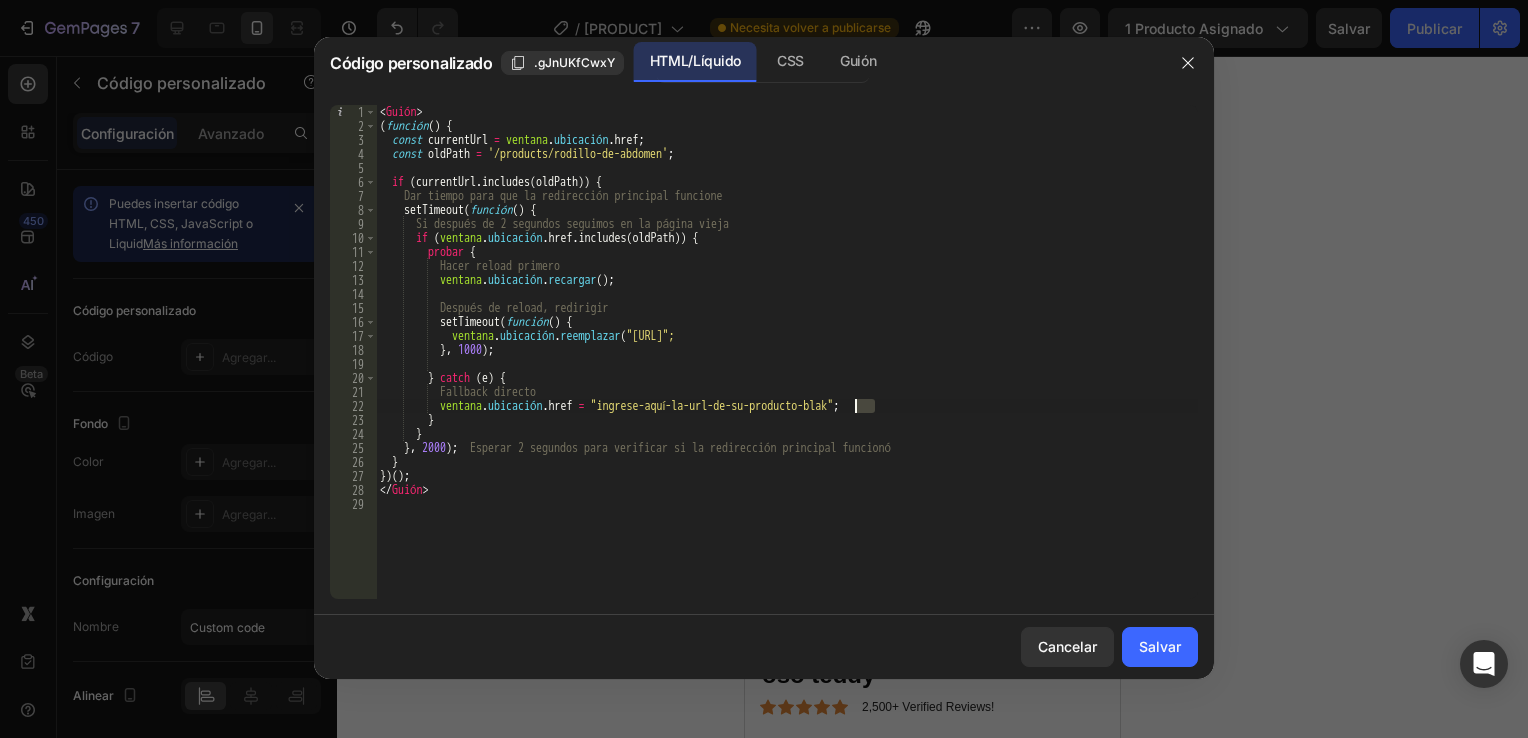 drag, startPoint x: 874, startPoint y: 408, endPoint x: 855, endPoint y: 406, distance: 19.104973 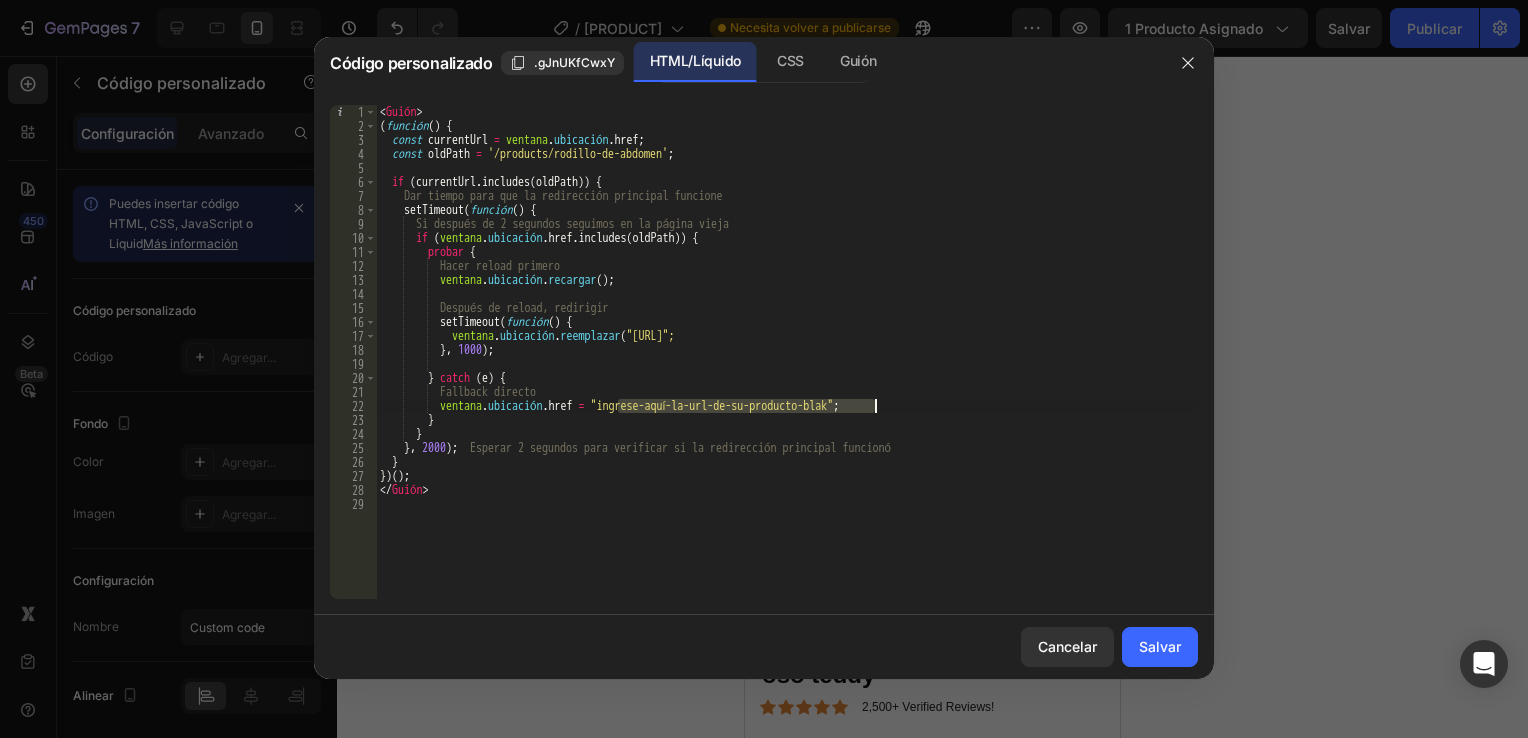 drag, startPoint x: 623, startPoint y: 405, endPoint x: 872, endPoint y: 407, distance: 249.00803 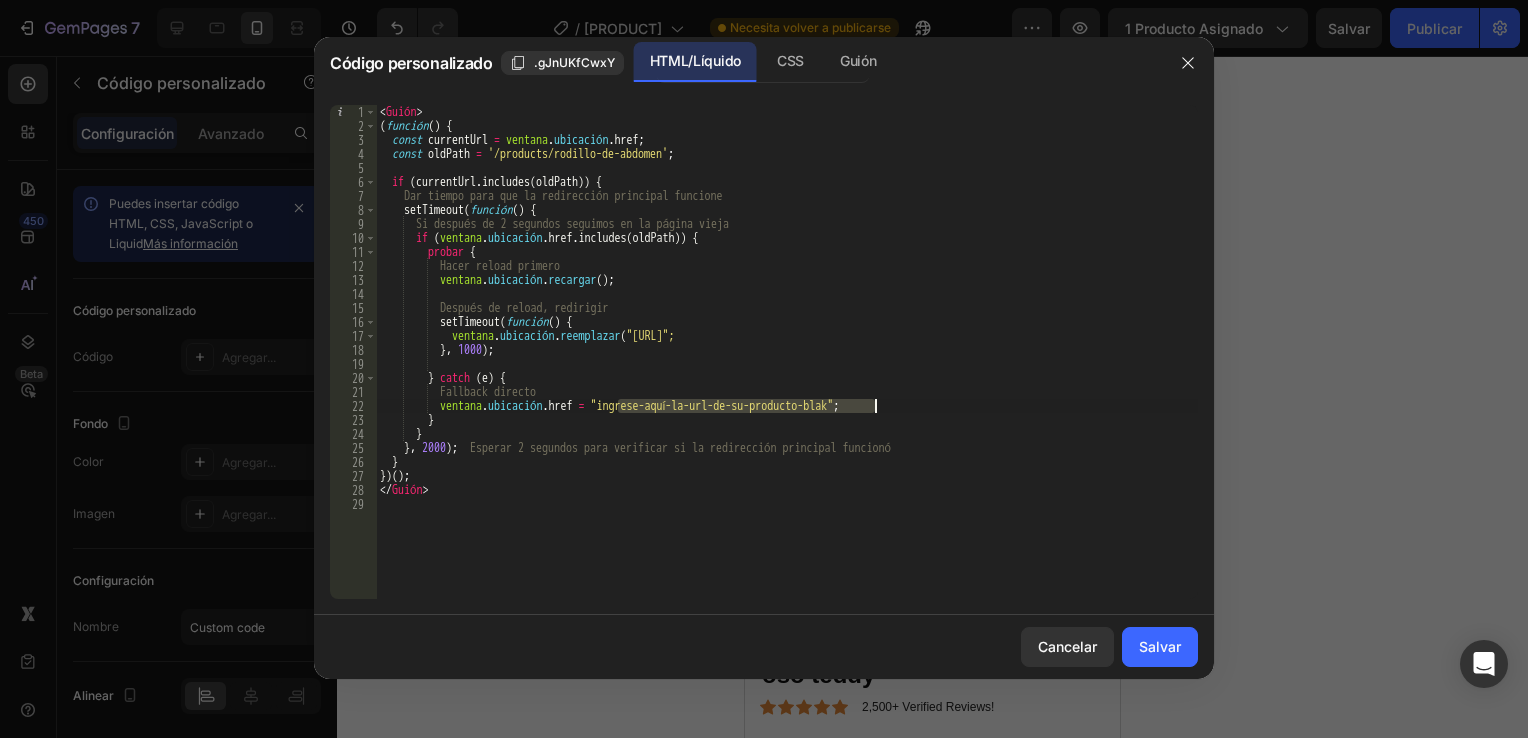 paste on "[URL]" 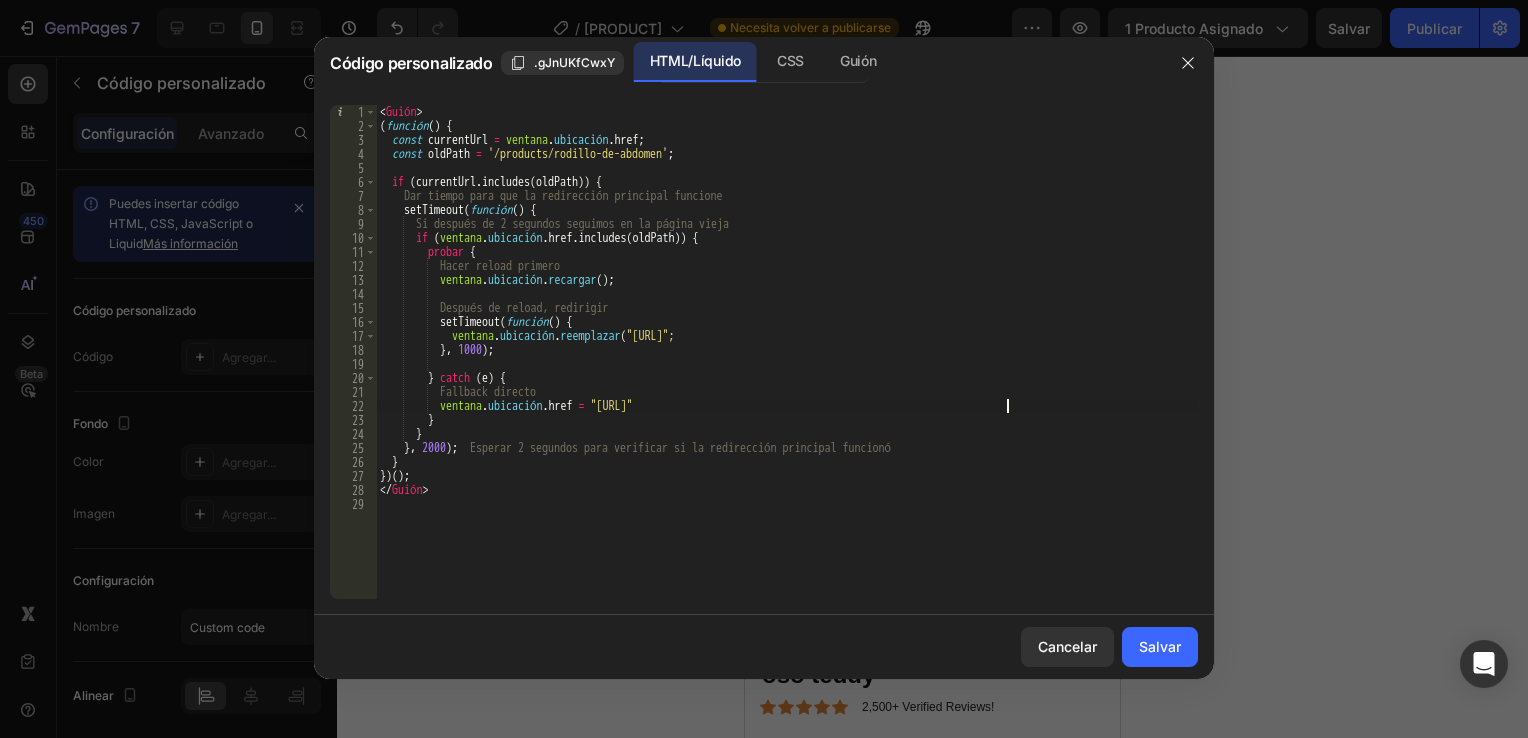 click on "< Guión > ( function ( ) { const currentUrl = ventana . ubicación . href ; const oldPath = '/products/[PRODUCT]' ; if ( currentUrl . includes ( oldPath )) { Dar tiempo para que la redirección principal funcione setTimeout ( function ( ) { Si después de 2 segundos seguimos en la página vieja if ( ventana . ubicación . href . includes ( oldPath )) { probar { Hacer reload primero ventana . ubicación . recargar ( ) ; Después de reload, redirigir setTimeout ( function ( ) { ventana . ubicación . reemplazar ( "[URL]"; } , 1000 ) ; } catch ( e ) { Fallback directo ventana . ubicación . href = "[URL]" } } } , 2000 ) ; } }) ( ) ; </ Guión >" at bounding box center [787, 366] 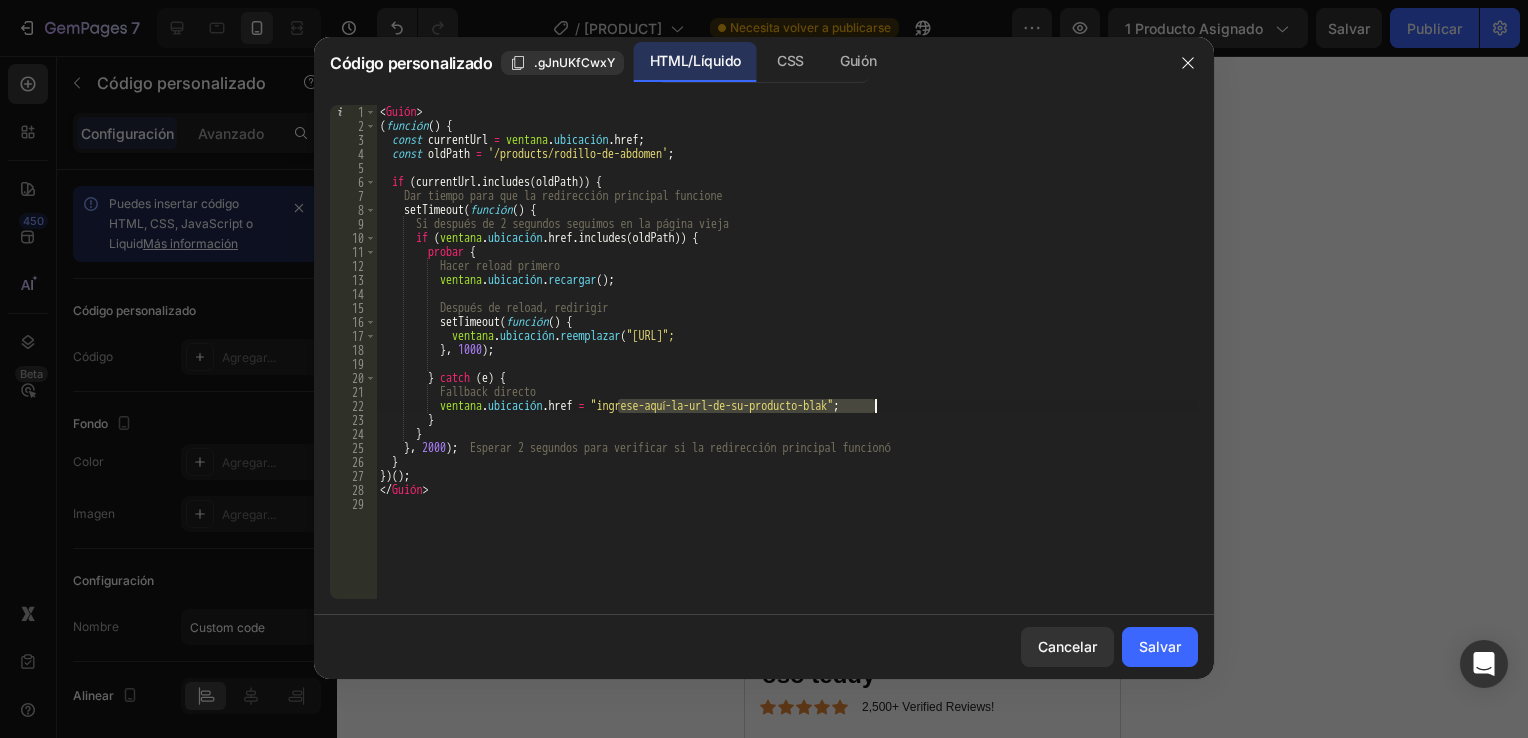 click on "< Guión > ( function ( ) { const currentUrl = ventana . ubicación . href ; const oldPath = '/products/[PRODUCT]' ; if ( currentUrl . includes ( oldPath )) { Dar tiempo para que la redirección principal funcione setTimeout ( function ( ) { Si después de 2 segundos seguimos en la página vieja if ( ventana . ubicación . href . includes ( oldPath )) { probar { Hacer reload primero ventana . ubicación . recargar ( ) ; Después de reload, redirigir setTimeout ( function ( ) { ventana . ubicación . reemplazar ( "[URL]"; } , 1000 ) ; } catch ( e ) { Fallback directo ventana . ubicación . href = "[URL]" ; } } } , 2000 ) ; } }) ( ) ; </ Guión >" at bounding box center [787, 352] 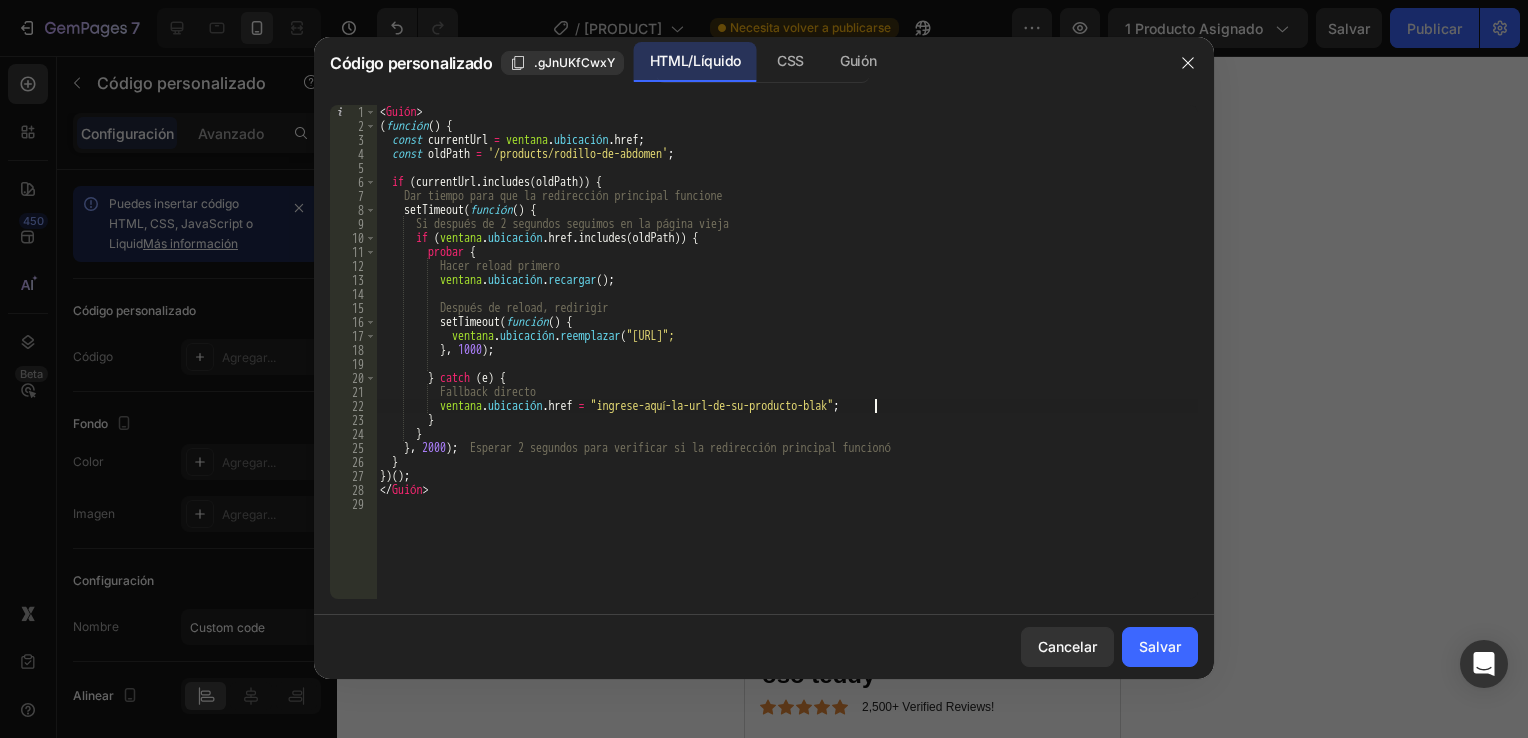 click on "< Guión > ( function ( ) { const currentUrl = ventana . ubicación . href ; const oldPath = '/products/[PRODUCT]' ; if ( currentUrl . includes ( oldPath )) { Dar tiempo para que la redirección principal funcione setTimeout ( function ( ) { Si después de 2 segundos seguimos en la página vieja if ( ventana . ubicación . href . includes ( oldPath )) { probar { Hacer reload primero ventana . ubicación . recargar ( ) ; Después de reload, redirigir setTimeout ( function ( ) { ventana . ubicación . reemplazar ( "[URL]"; } , 1000 ) ; } catch ( e ) { Fallback directo ventana . ubicación . href = "[URL]" ; } } } , 2000 ) ; } }) ( ) ; </ Guión >" at bounding box center (787, 366) 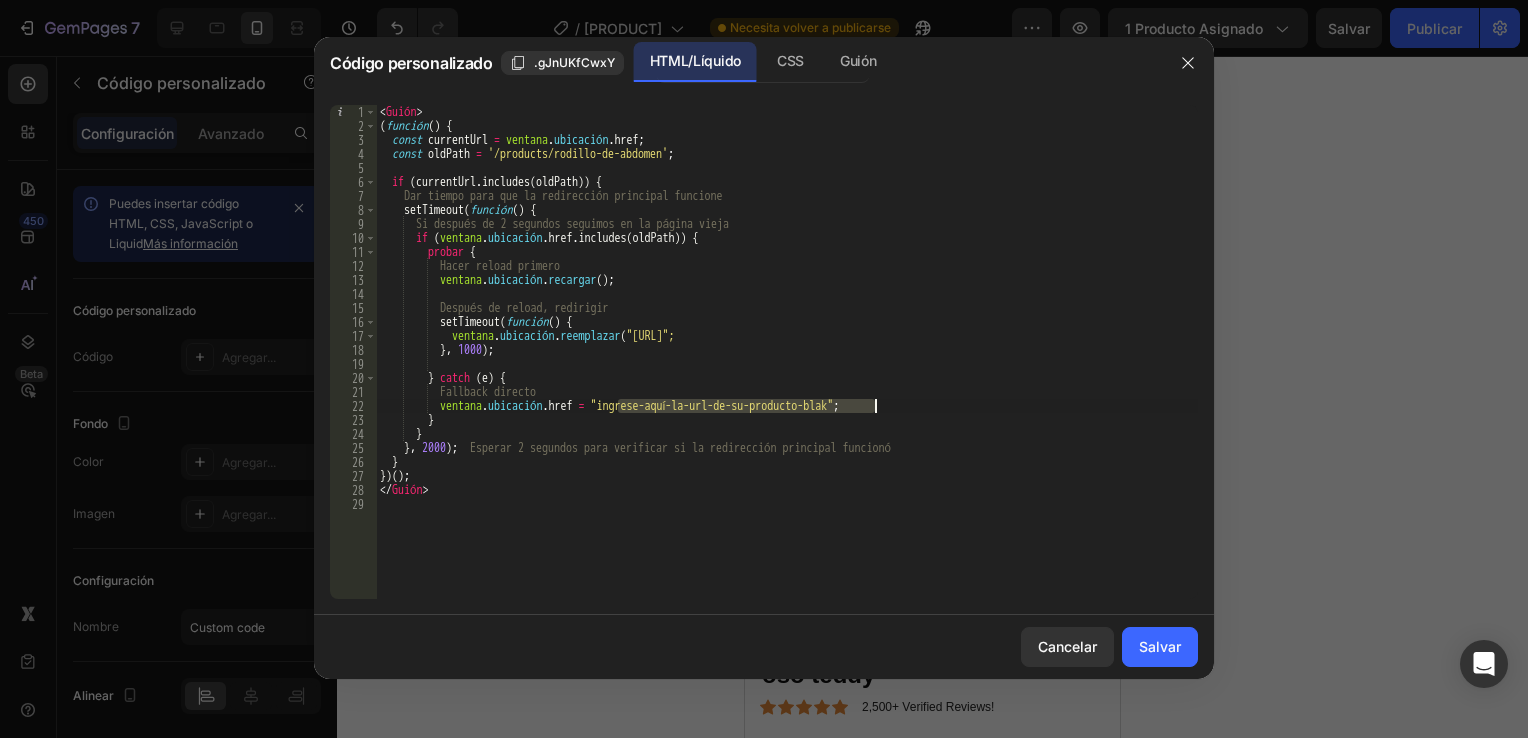drag, startPoint x: 616, startPoint y: 406, endPoint x: 872, endPoint y: 409, distance: 256.01758 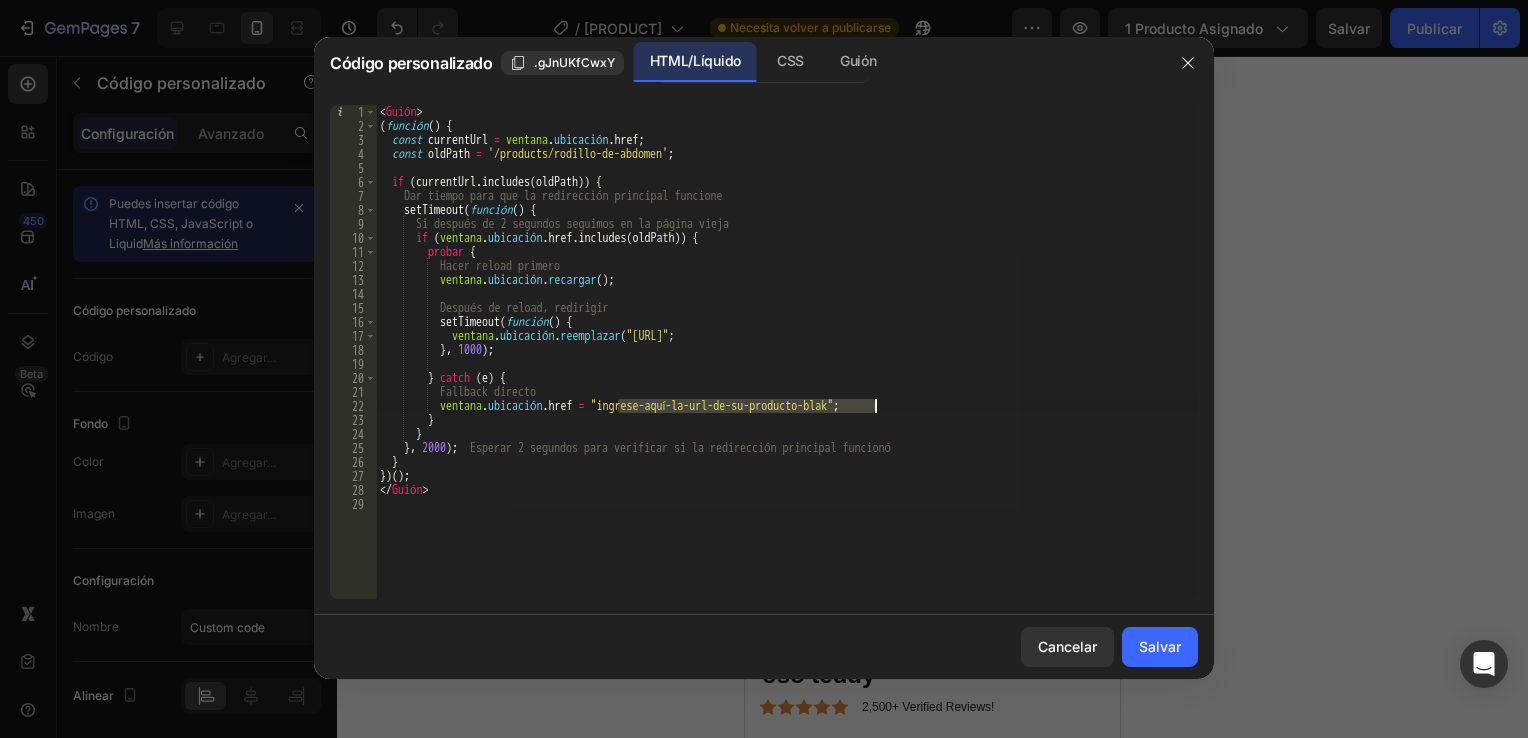 click on "< Guión > ( function ( ) { const currentUrl = ventana . ubicación . href ; const oldPath = '/products/[PRODUCT]' ; if ( currentUrl . includes ( oldPath )) { Dar tiempo para que la redirección principal funcione setTimeout ( function ( ) { Si después de 2 segundos seguimos en la página vieja if ( ventana . ubicación . href . includes ( oldPath )) { probar { Hacer reload primero ventana . ubicación . recargar ( ) ; Después de reload, redirigir setTimeout ( function ( ) { ventana . ubicación . reemplazar ( "[URL]"; } , 1000 ) ; } catch ( e ) { Fallback directo ventana . ubicación . href = "[URL]" ; } } } , 2000 ) ; } }) ( ) ; </ Guión >" at bounding box center (787, 352) 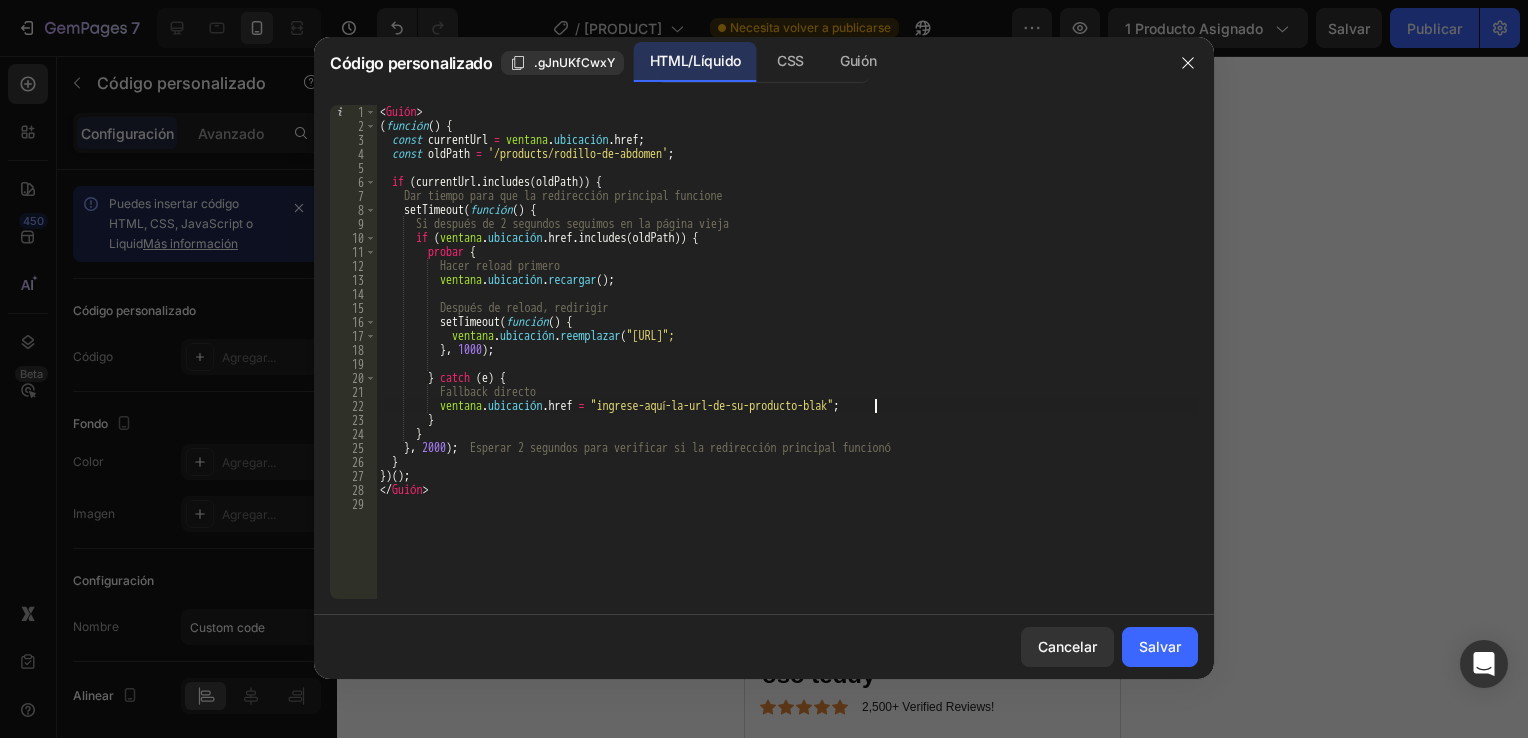 drag, startPoint x: 889, startPoint y: 409, endPoint x: 876, endPoint y: 409, distance: 13 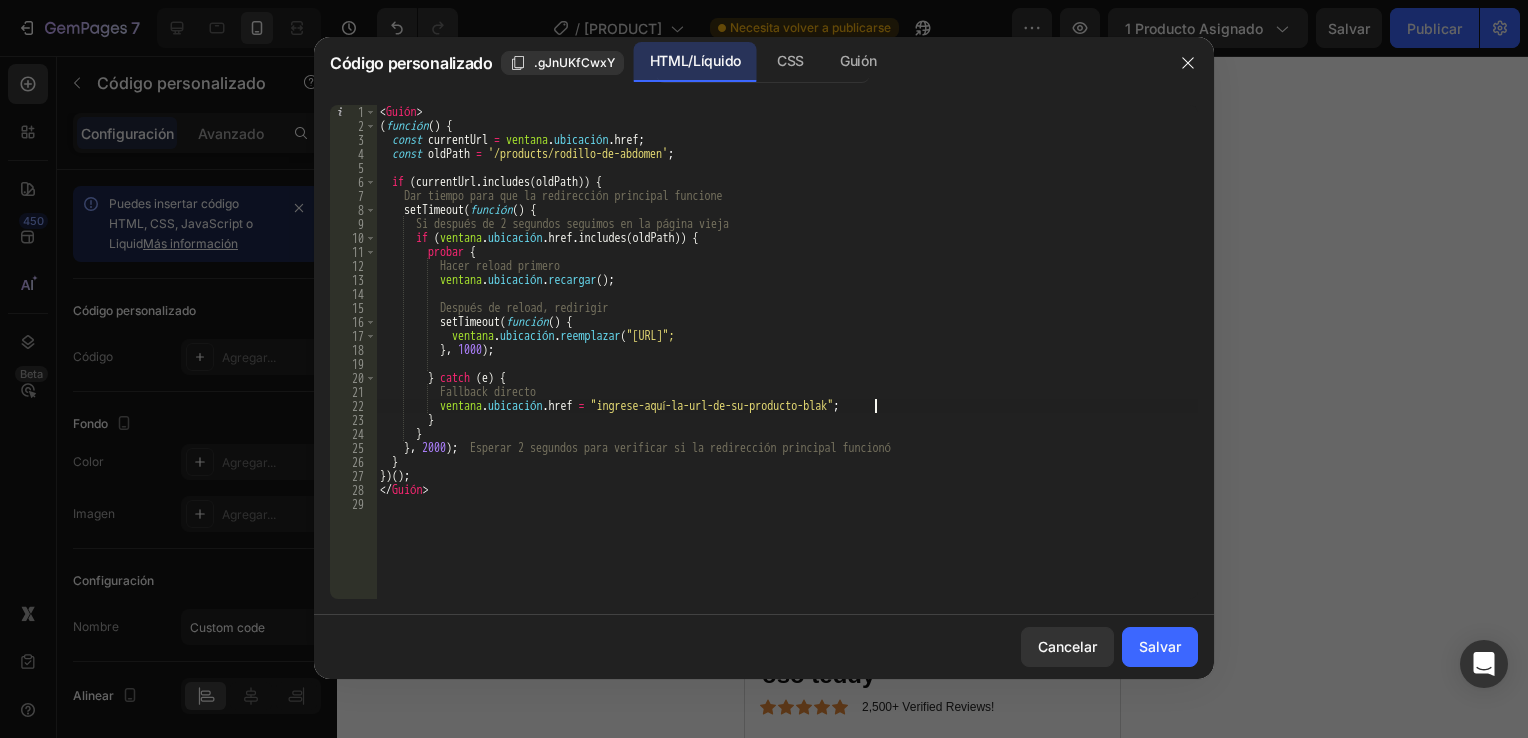 click on "< Guión > ( function ( ) { const currentUrl = ventana . ubicación . href ; const oldPath = '/products/[PRODUCT]' ; if ( currentUrl . includes ( oldPath )) { Dar tiempo para que la redirección principal funcione setTimeout ( function ( ) { Si después de 2 segundos seguimos en la página vieja if ( ventana . ubicación . href . includes ( oldPath )) { probar { Hacer reload primero ventana . ubicación . recargar ( ) ; Después de reload, redirigir setTimeout ( function ( ) { ventana . ubicación . reemplazar ( "[URL]"; } , 1000 ) ; } catch ( e ) { Fallback directo ventana . ubicación . href = "[URL]" ; } } } , 2000 ) ; } }) ( ) ; </ Guión >" at bounding box center [787, 366] 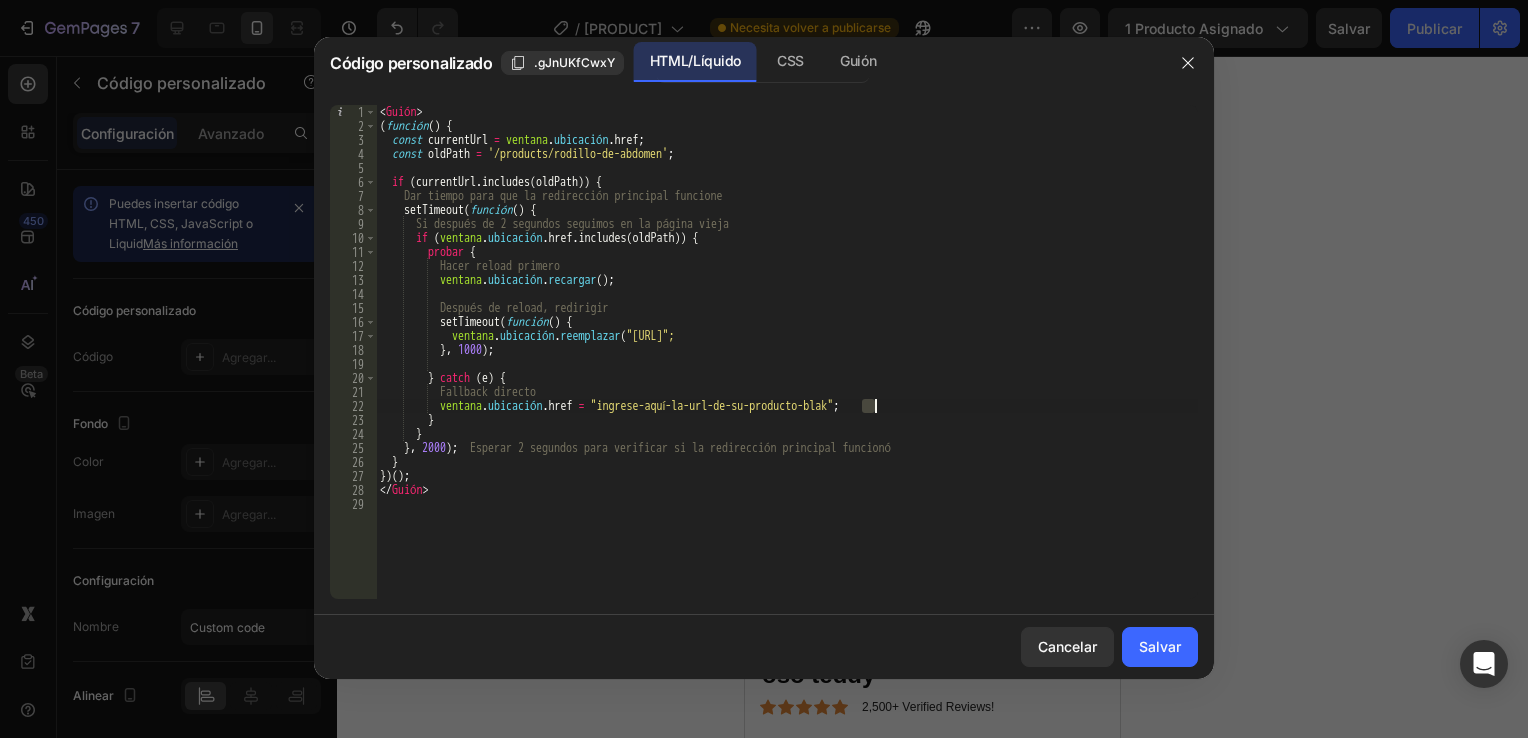 drag, startPoint x: 890, startPoint y: 409, endPoint x: 871, endPoint y: 403, distance: 19.924858 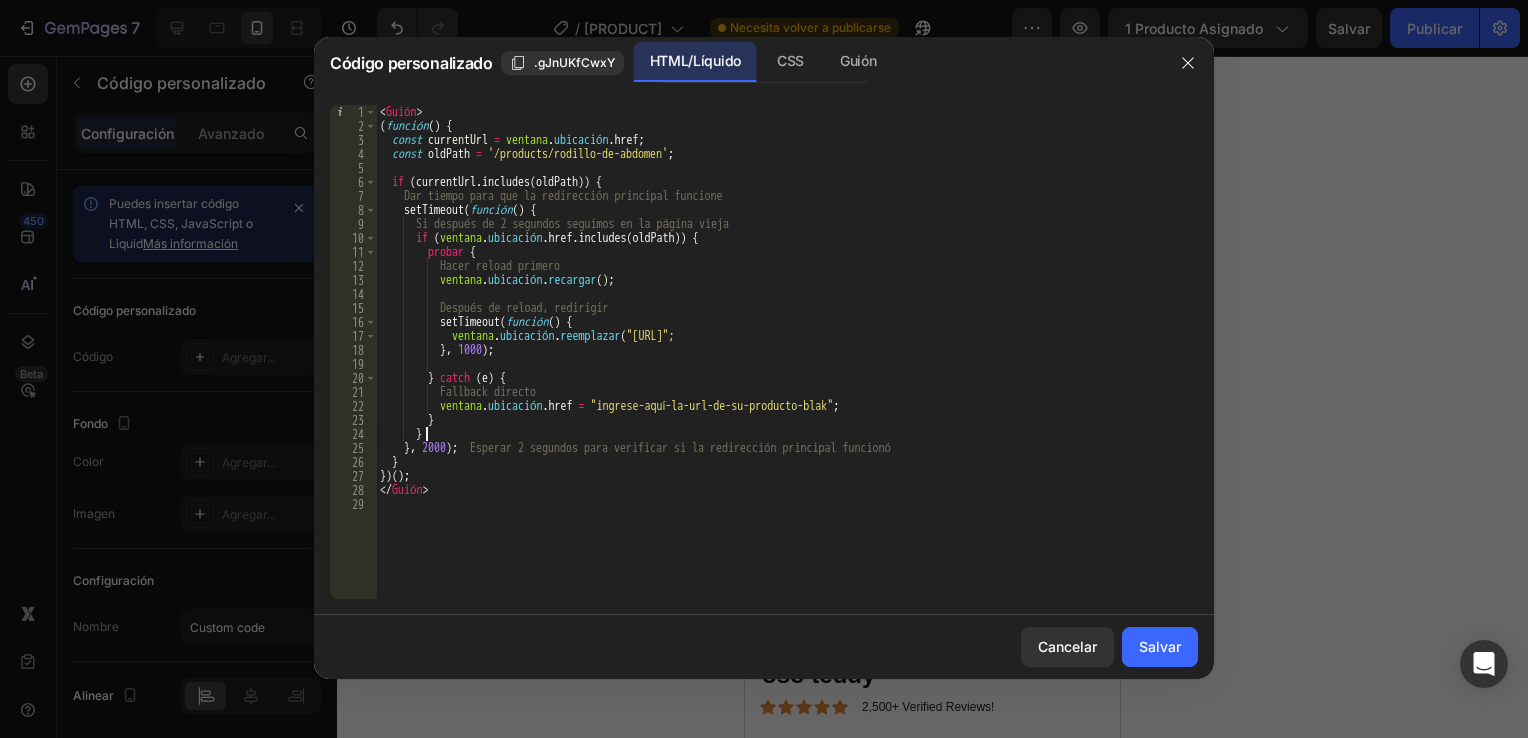 click on "< Guión > ( function ( ) { const currentUrl = ventana . ubicación . href ; const oldPath = '/products/[PRODUCT]' ; if ( currentUrl . includes ( oldPath )) { Dar tiempo para que la redirección principal funcione setTimeout ( function ( ) { Si después de 2 segundos seguimos en la página vieja if ( ventana . ubicación . href . includes ( oldPath )) { probar { Hacer reload primero ventana . ubicación . recargar ( ) ; Después de reload, redirigir setTimeout ( function ( ) { ventana . ubicación . reemplazar ( "[URL]"; } , 1000 ) ; } catch ( e ) { Fallback directo ventana . ubicación . href = "[URL]" ; } } } , 2000 ) ; } }) ( ) ; </ Guión >" at bounding box center (787, 366) 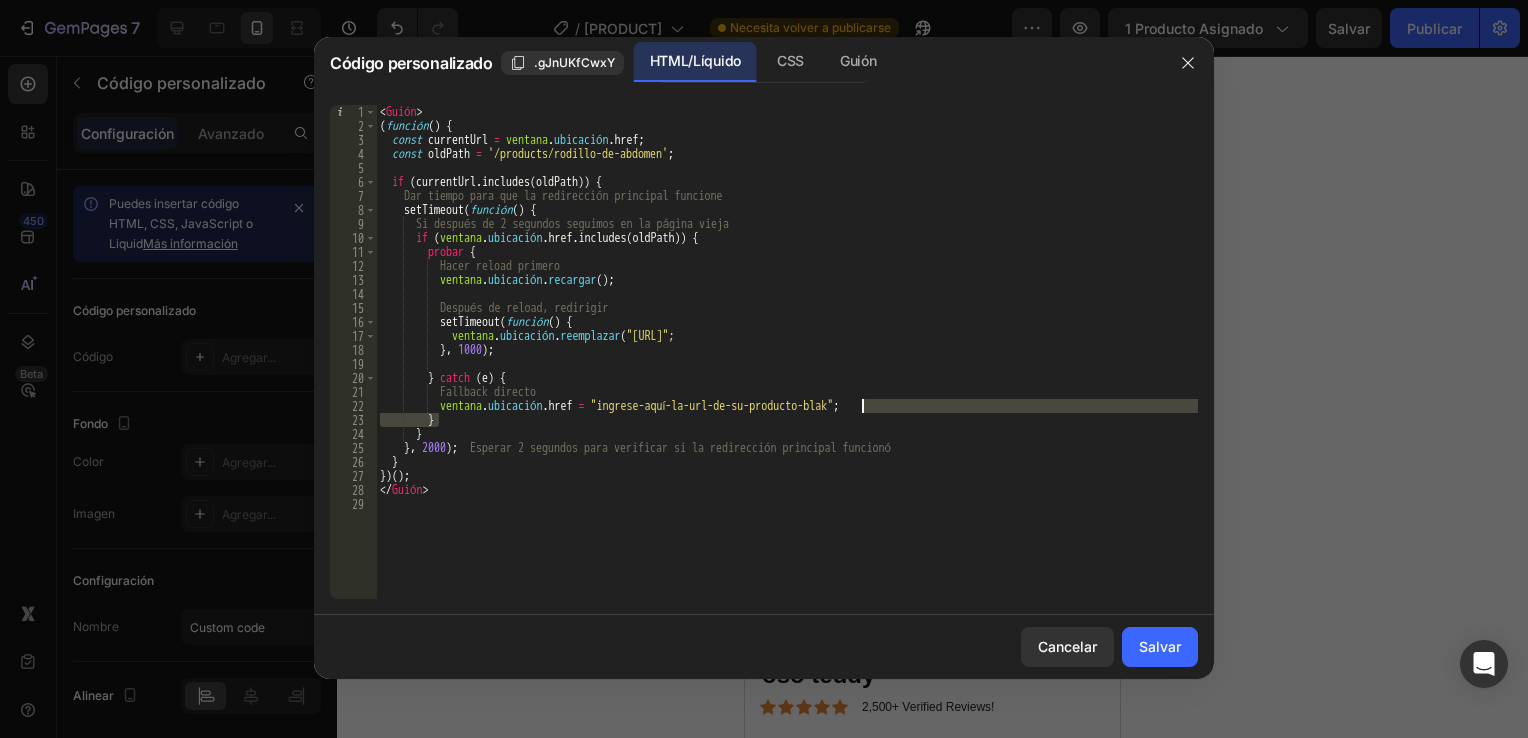 drag, startPoint x: 869, startPoint y: 406, endPoint x: 856, endPoint y: 402, distance: 13.601471 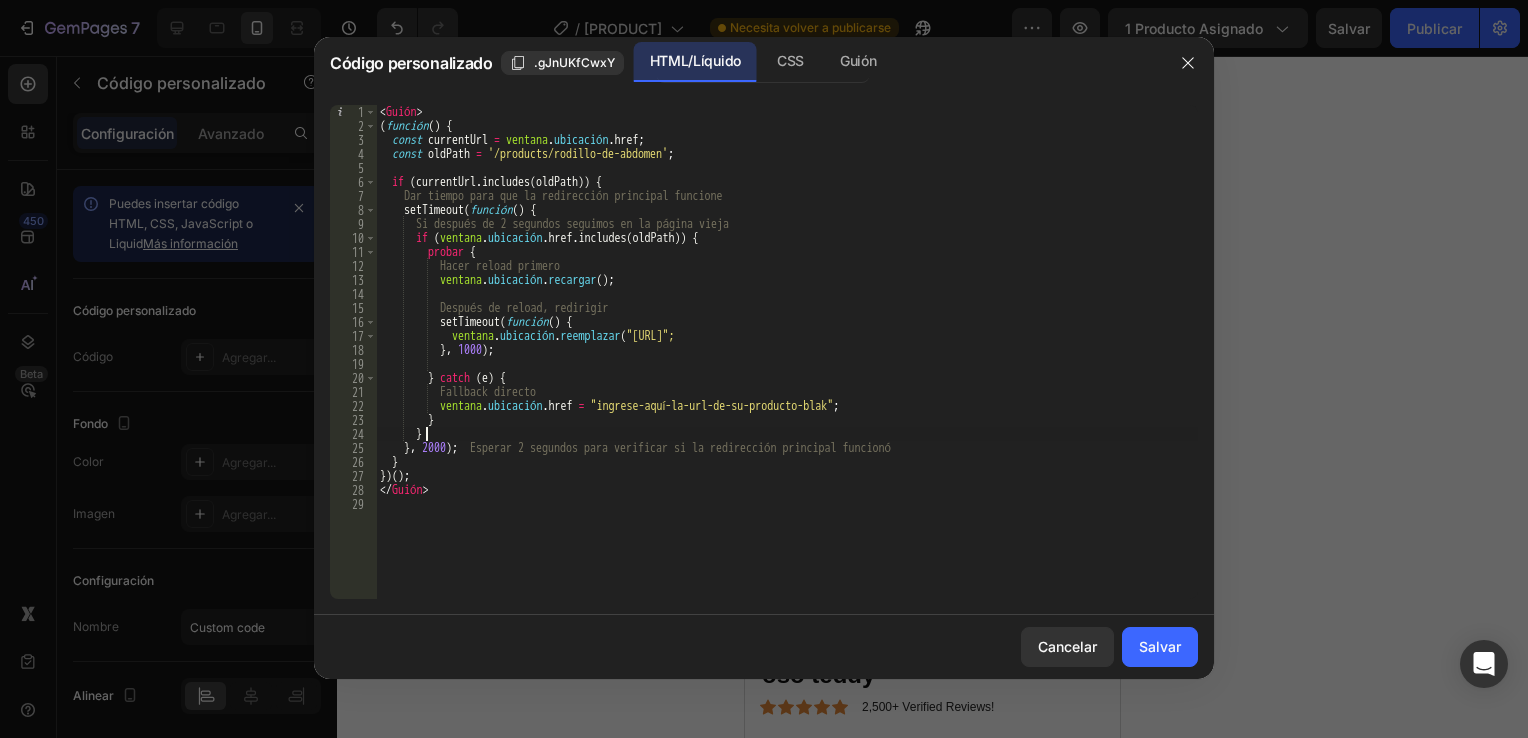 click on "< Guión > ( function ( ) { const currentUrl = ventana . ubicación . href ; const oldPath = '/products/[PRODUCT]' ; if ( currentUrl . includes ( oldPath )) { Dar tiempo para que la redirección principal funcione setTimeout ( function ( ) { Si después de 2 segundos seguimos en la página vieja if ( ventana . ubicación . href . includes ( oldPath )) { probar { Hacer reload primero ventana . ubicación . recargar ( ) ; Después de reload, redirigir setTimeout ( function ( ) { ventana . ubicación . reemplazar ( "[URL]"; } , 1000 ) ; } catch ( e ) { Fallback directo ventana . ubicación . href = "[URL]" ; } } } , 2000 ) ; } }) ( ) ; </ Guión >" at bounding box center [787, 366] 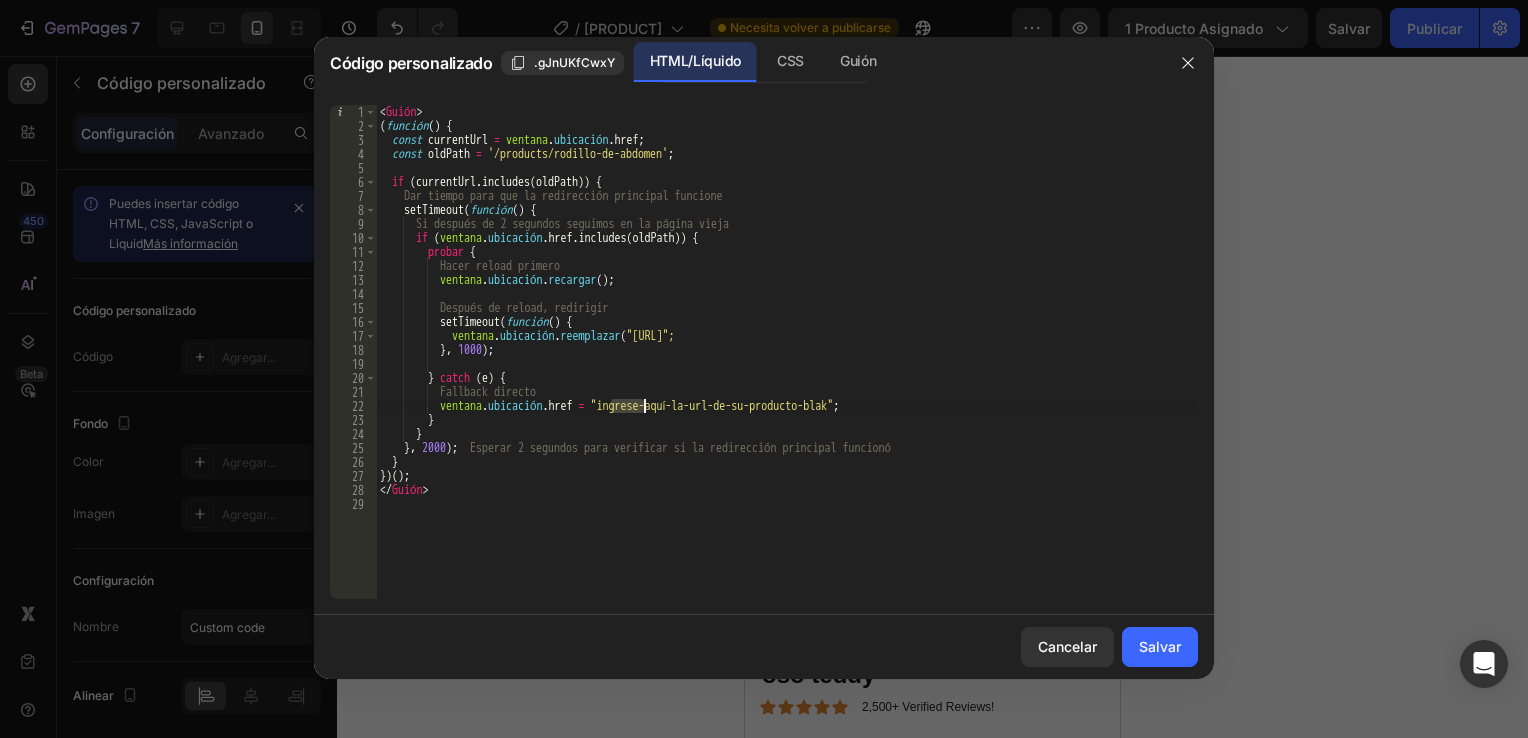 drag, startPoint x: 632, startPoint y: 406, endPoint x: 644, endPoint y: 410, distance: 12.649111 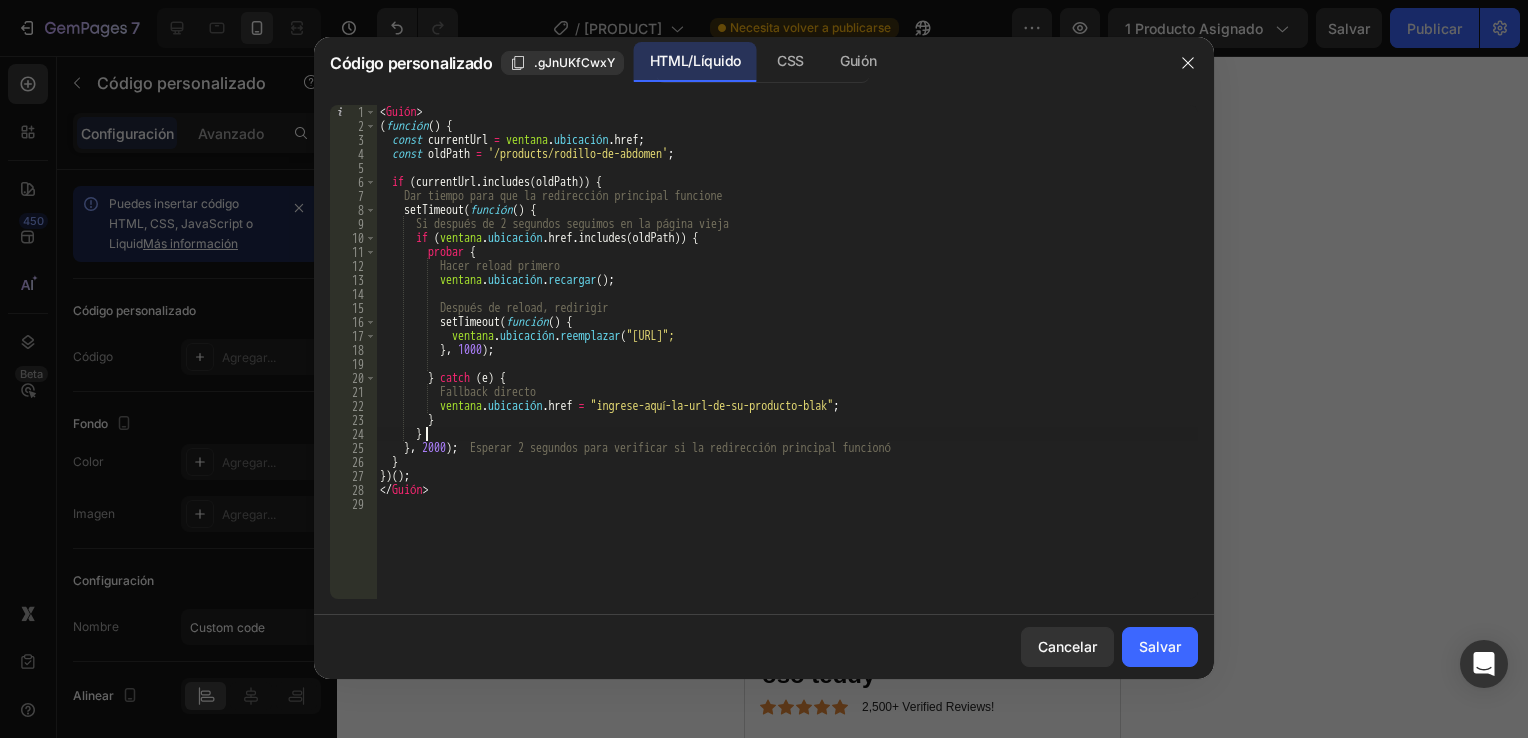 click on "< Guión > ( function ( ) { const currentUrl = ventana . ubicación . href ; const oldPath = '/products/[PRODUCT]' ; if ( currentUrl . includes ( oldPath )) { Dar tiempo para que la redirección principal funcione setTimeout ( function ( ) { Si después de 2 segundos seguimos en la página vieja if ( ventana . ubicación . href . includes ( oldPath )) { probar { Hacer reload primero ventana . ubicación . recargar ( ) ; Después de reload, redirigir setTimeout ( function ( ) { ventana . ubicación . reemplazar ( "[URL]"; } , 1000 ) ; } catch ( e ) { Fallback directo ventana . ubicación . href = "[URL]" ; } } } , 2000 ) ; } }) ( ) ; </ Guión >" at bounding box center [787, 366] 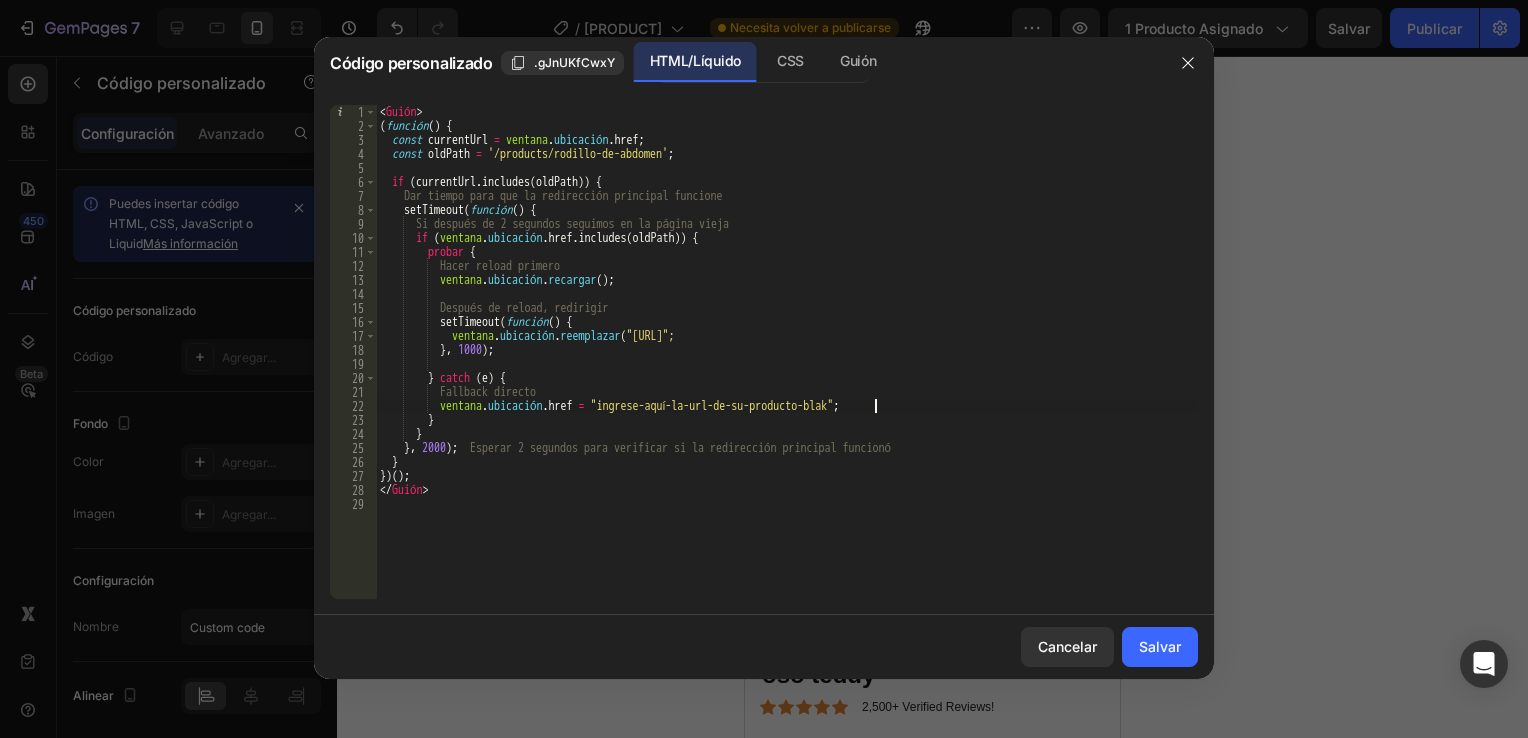 drag, startPoint x: 878, startPoint y: 404, endPoint x: 901, endPoint y: 410, distance: 23.769728 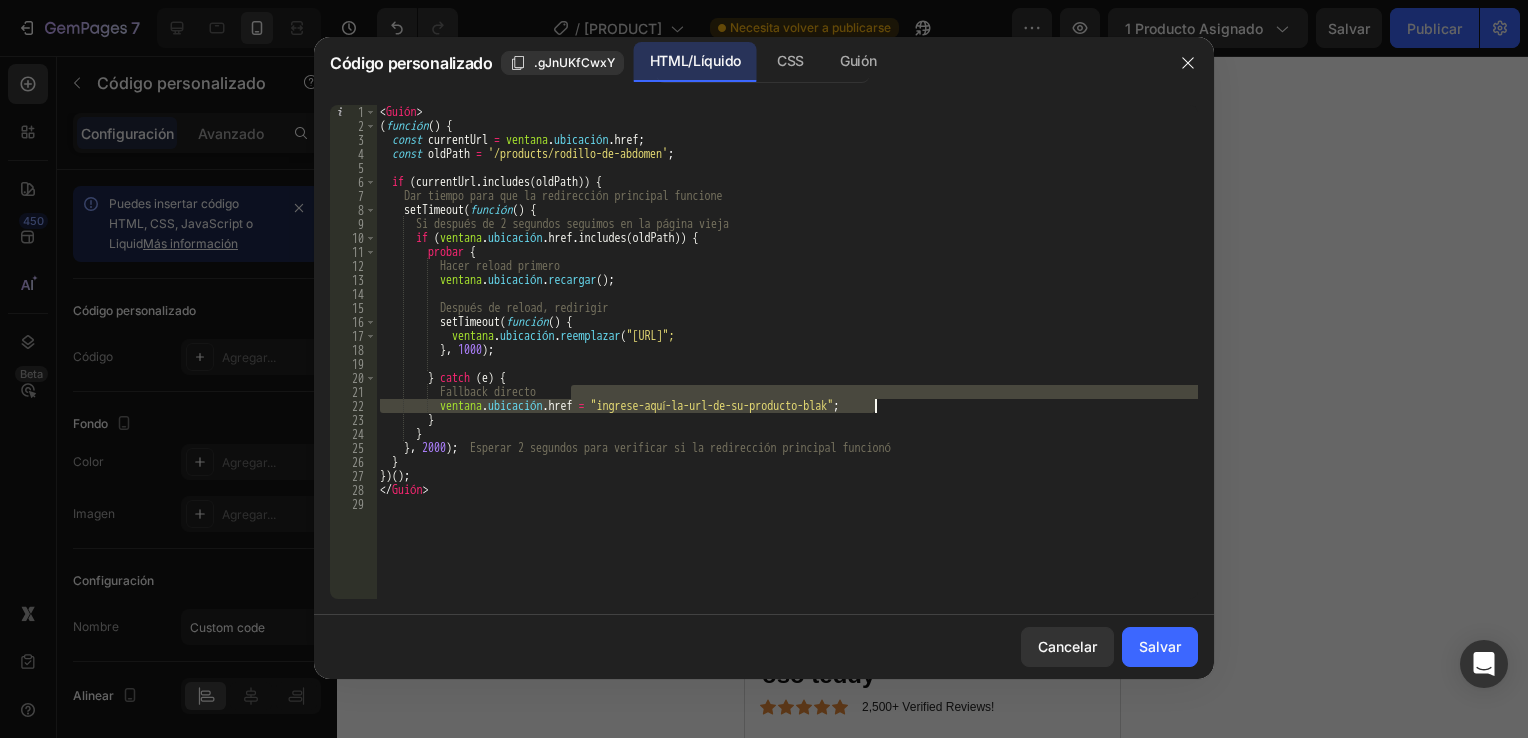 drag, startPoint x: 866, startPoint y: 398, endPoint x: 892, endPoint y: 408, distance: 27.856777 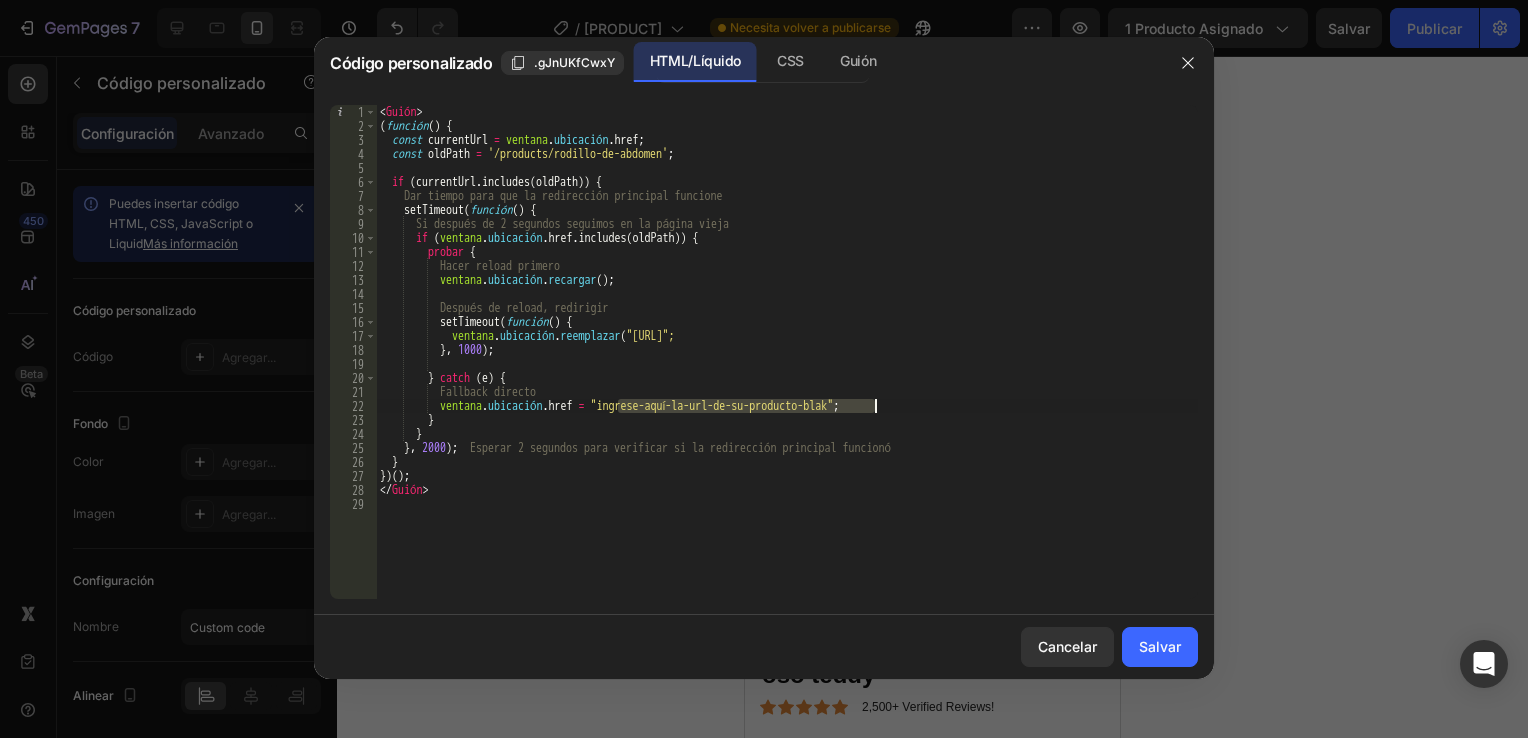 drag, startPoint x: 622, startPoint y: 408, endPoint x: 876, endPoint y: 408, distance: 254 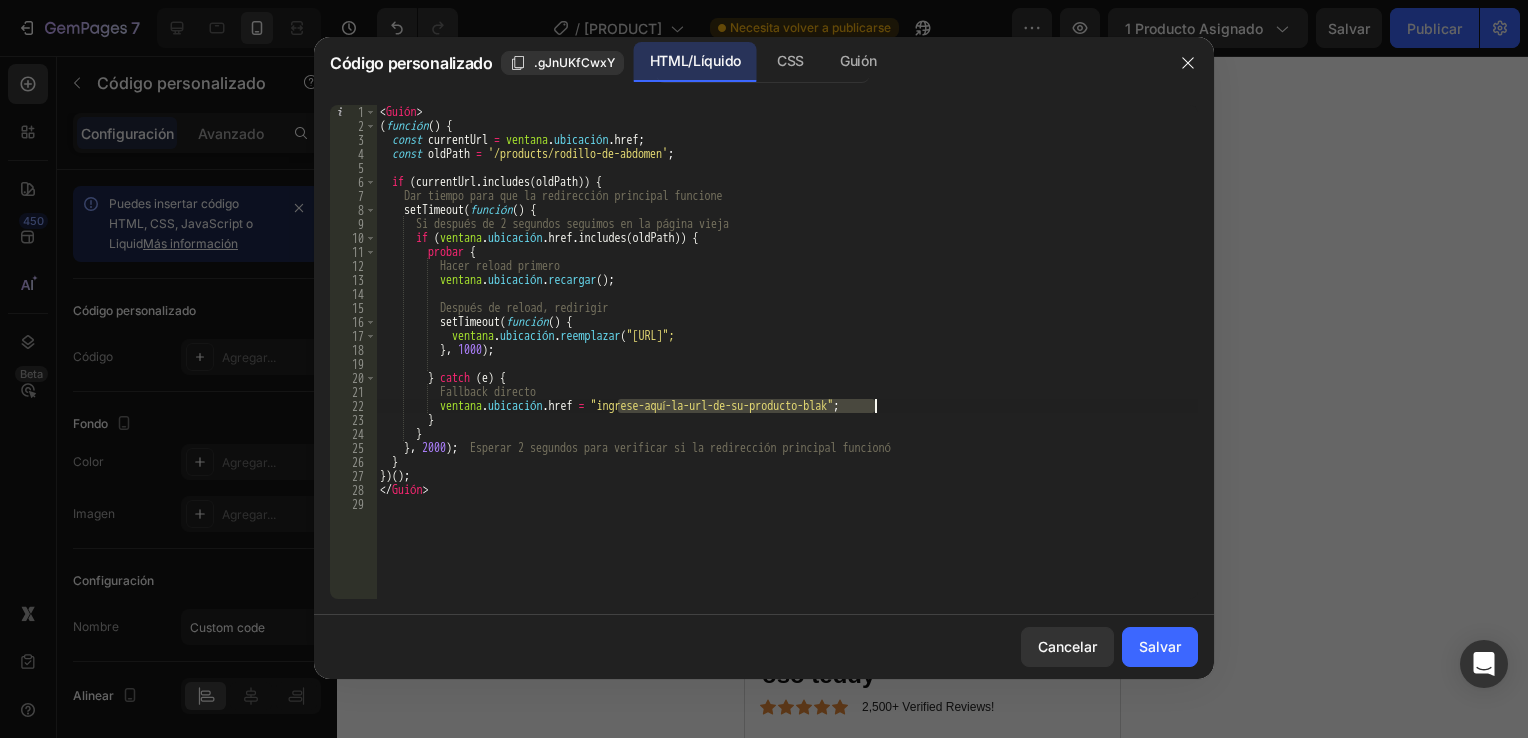 paste on "[URL]" 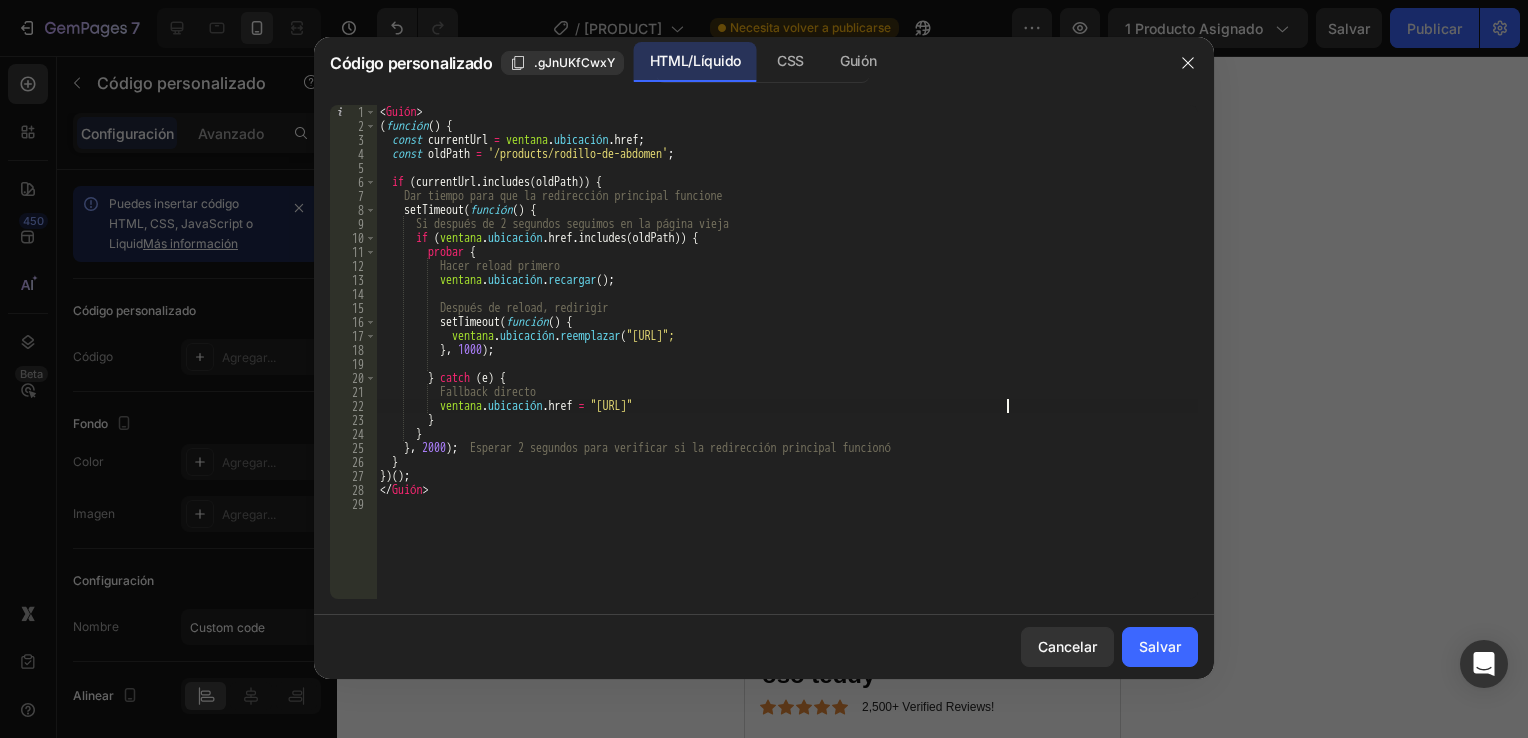 click on "< Guión > ( function ( ) { const currentUrl = ventana . ubicación . href ; const oldPath = '/products/[PRODUCT]' ; if ( currentUrl . includes ( oldPath )) { Dar tiempo para que la redirección principal funcione setTimeout ( function ( ) { Si después de 2 segundos seguimos en la página vieja if ( ventana . ubicación . href . includes ( oldPath )) { probar { Hacer reload primero ventana . ubicación . recargar ( ) ; Después de reload, redirigir setTimeout ( function ( ) { ventana . ubicación . reemplazar ( "[URL]"; } , 1000 ) ; } catch ( e ) { Fallback directo ventana . ubicación . href = "[URL]" } } } , 2000 ) ; } }) ( ) ; </ Guión >" at bounding box center [787, 366] 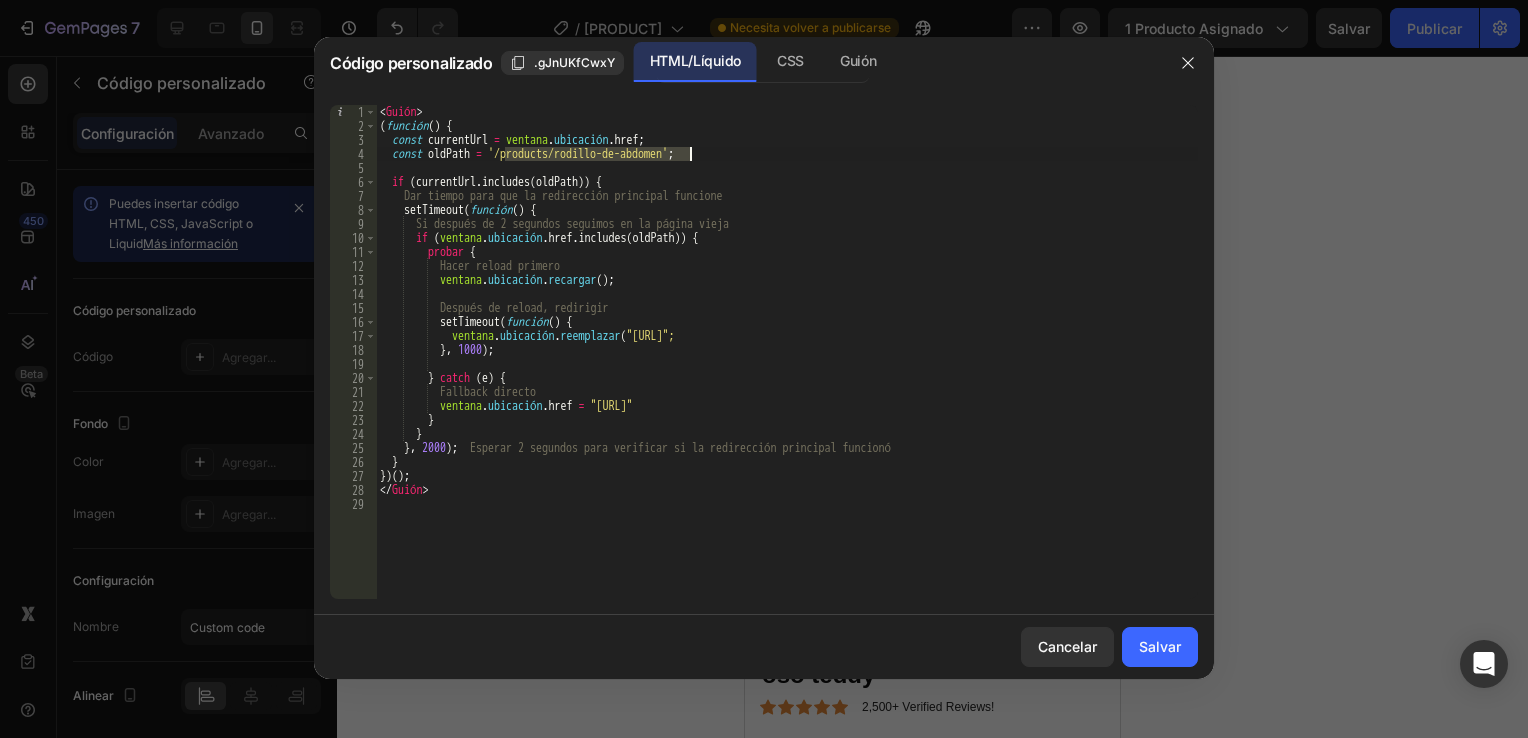 drag, startPoint x: 504, startPoint y: 154, endPoint x: 689, endPoint y: 156, distance: 185.0108 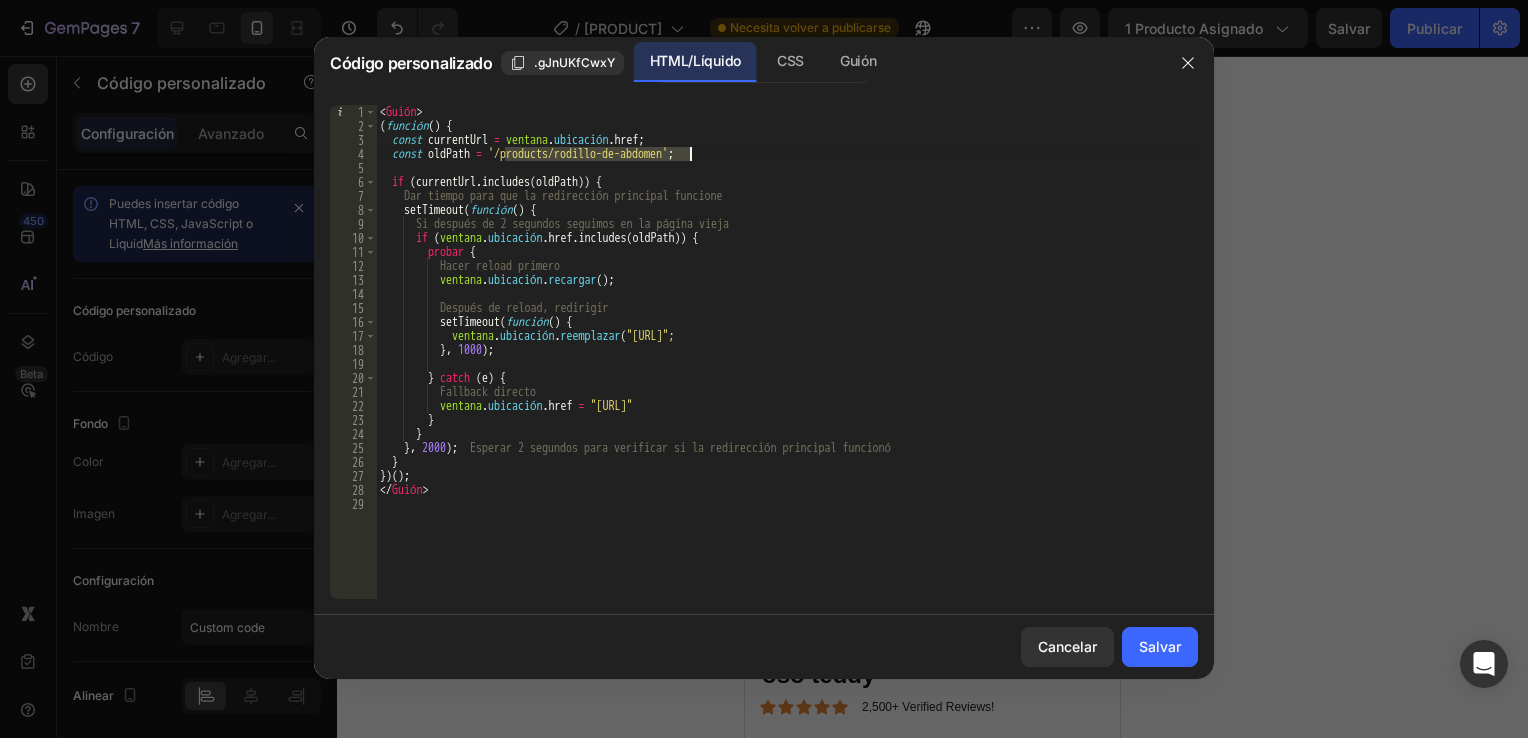 paste on "[PRODUCT]" 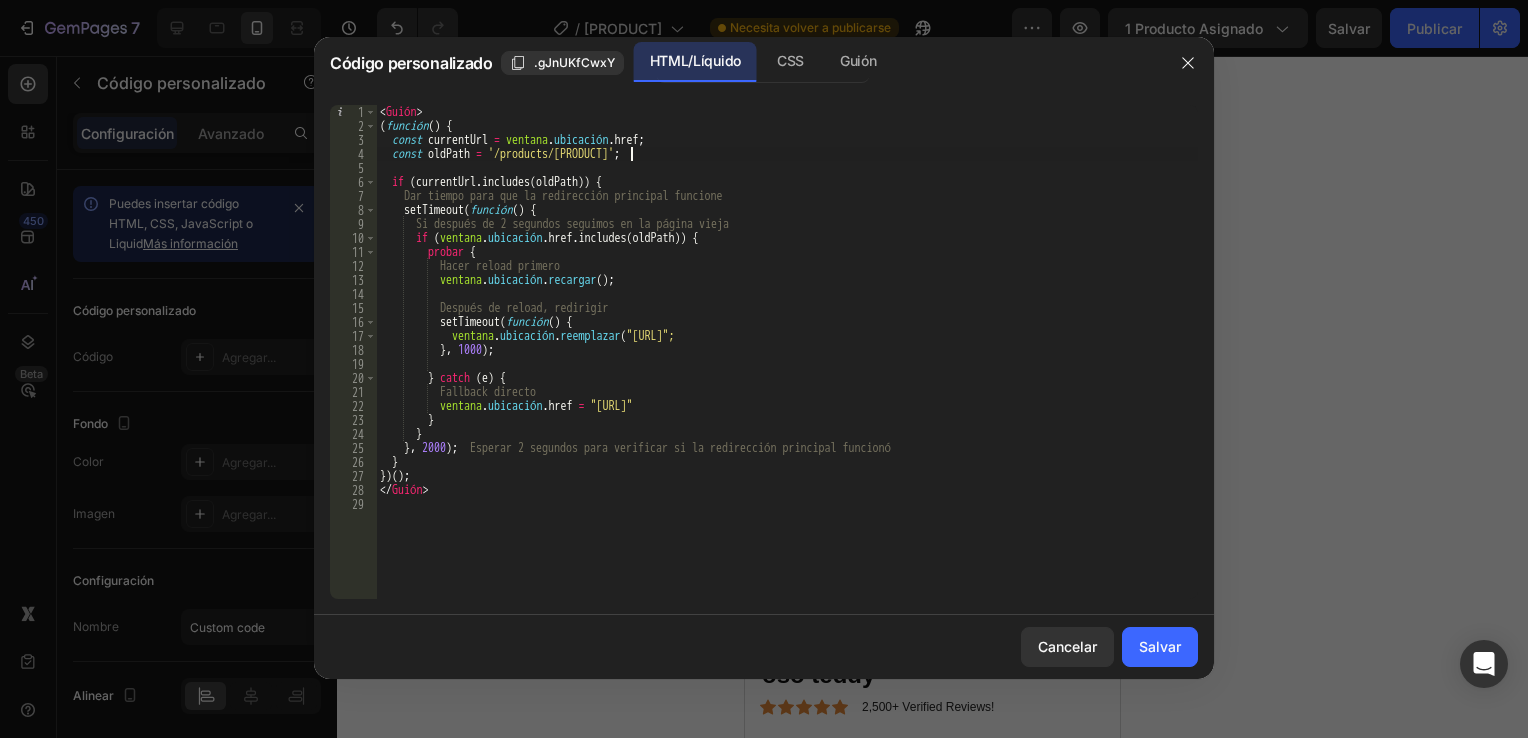 click on "< Guión > ( function ( ) { const currentUrl = ventana . ubicación . href ; const oldPath = '/products/[PRODUCT]' ; if ( currentUrl . includes ( oldPath )) { Dar tiempo para que la redirección principal funcione setTimeout ( function ( ) { Si después de 2 segundos seguimos en la página vieja if ( ventana . ubicación . href . includes ( oldPath )) { probar { Hacer reload primero ventana . ubicación . recargar ( ) ; Después de reload, redirigir setTimeout ( function ( ) { ventana . ubicación . reemplazar ( "[URL]"; } , 1000 ) ; } catch ( e ) { Fallback directo ventana . ubicación . href = "[URL]" } } } , 2000 ) ; } }) ( ) ; </ Guión >" at bounding box center [787, 366] 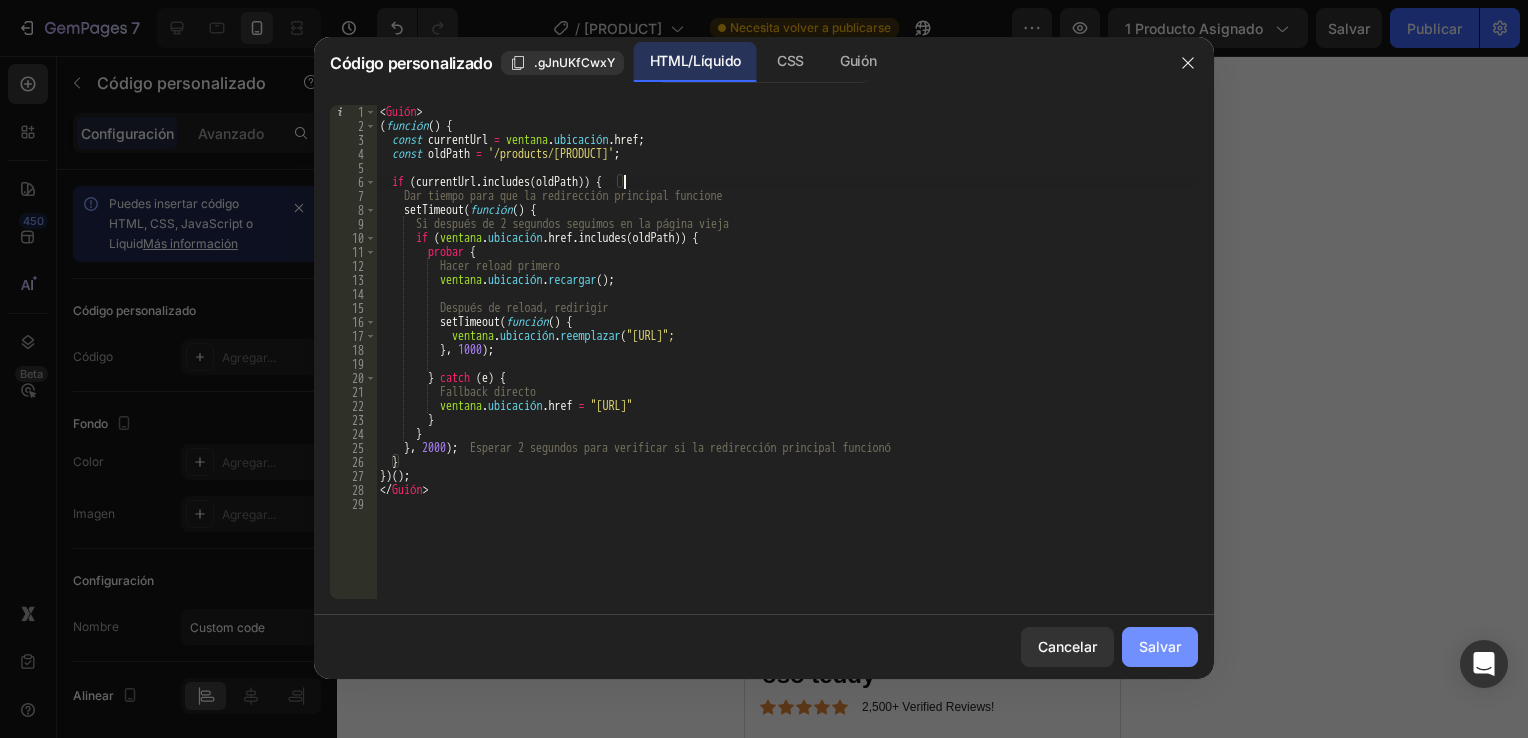 click on "Salvar" 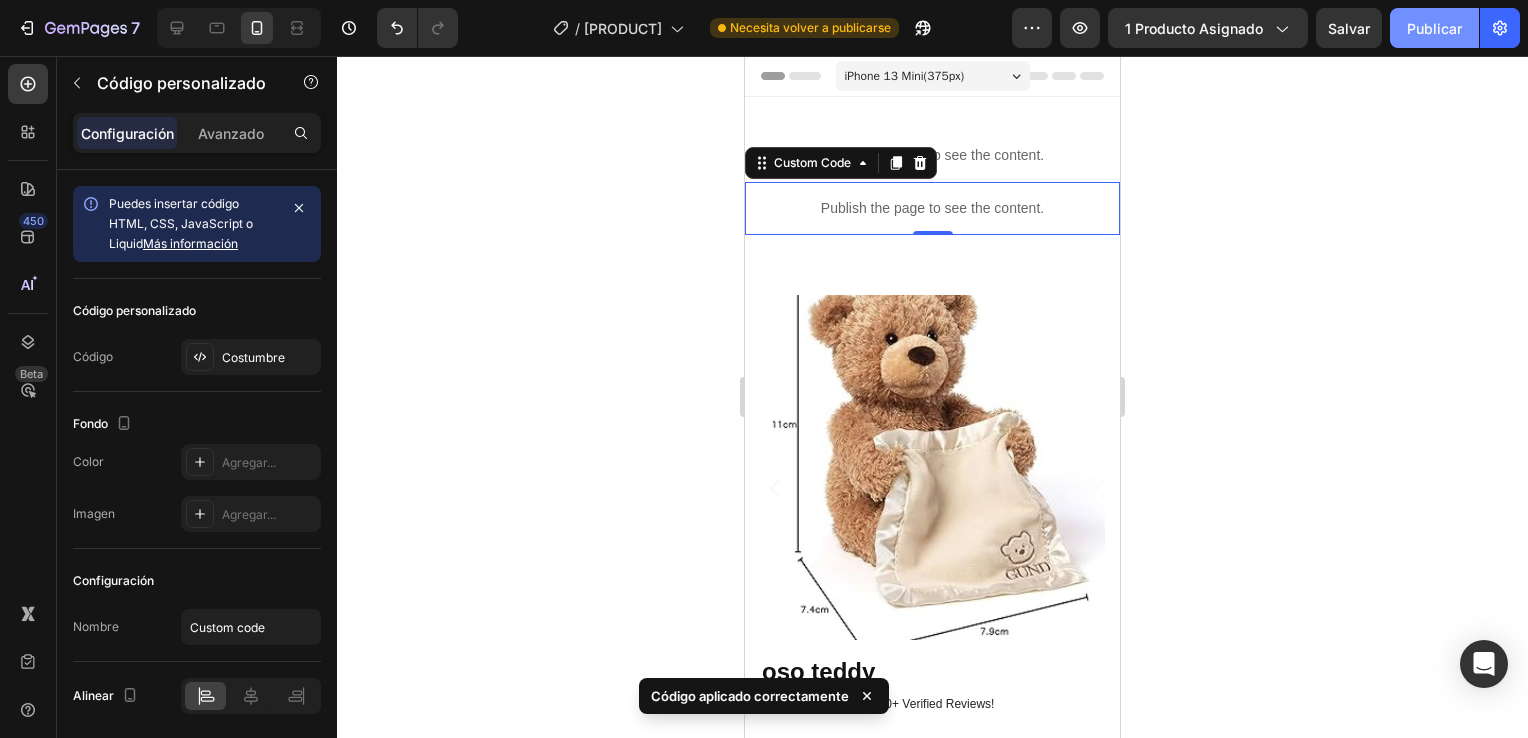 click on "Publicar" 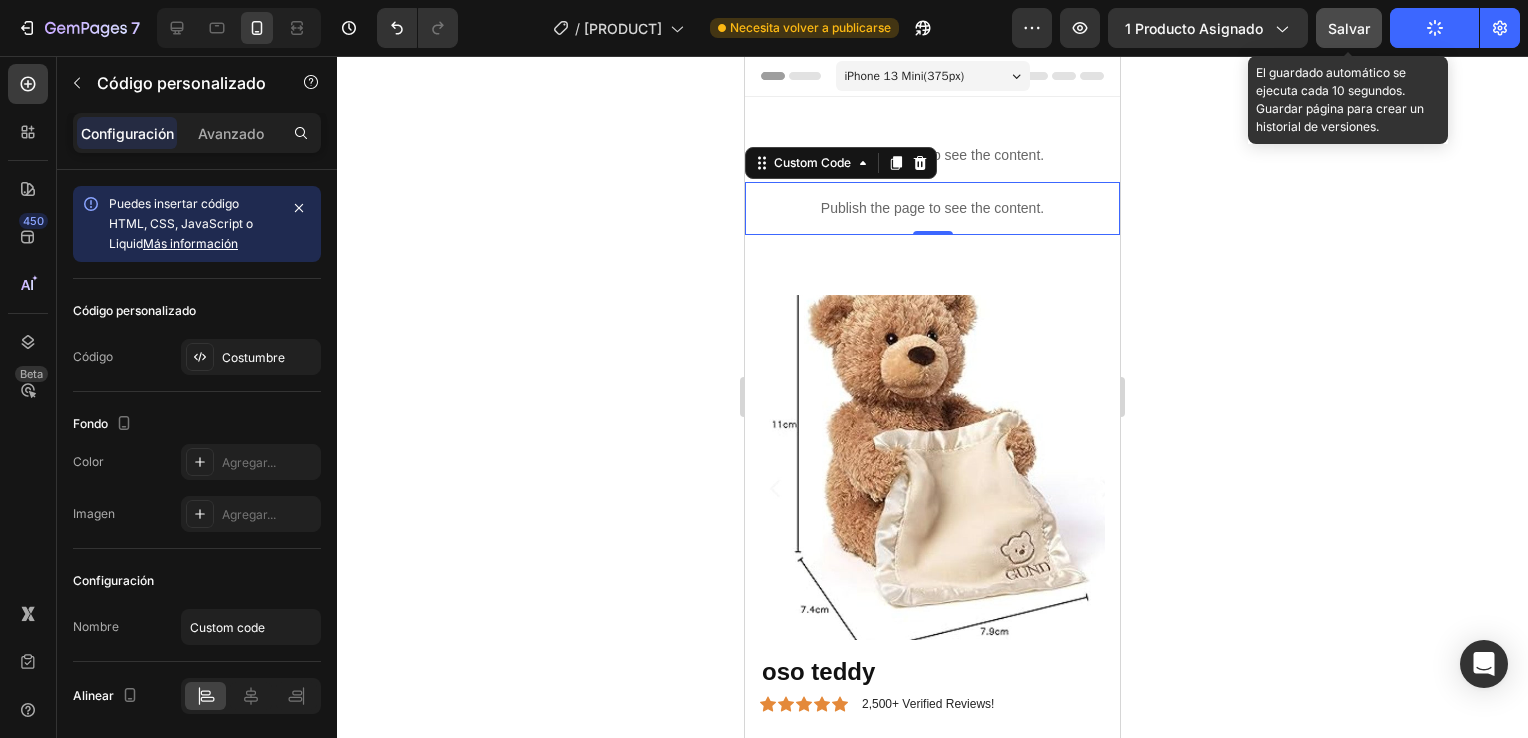 click on "Salvar" at bounding box center (1349, 28) 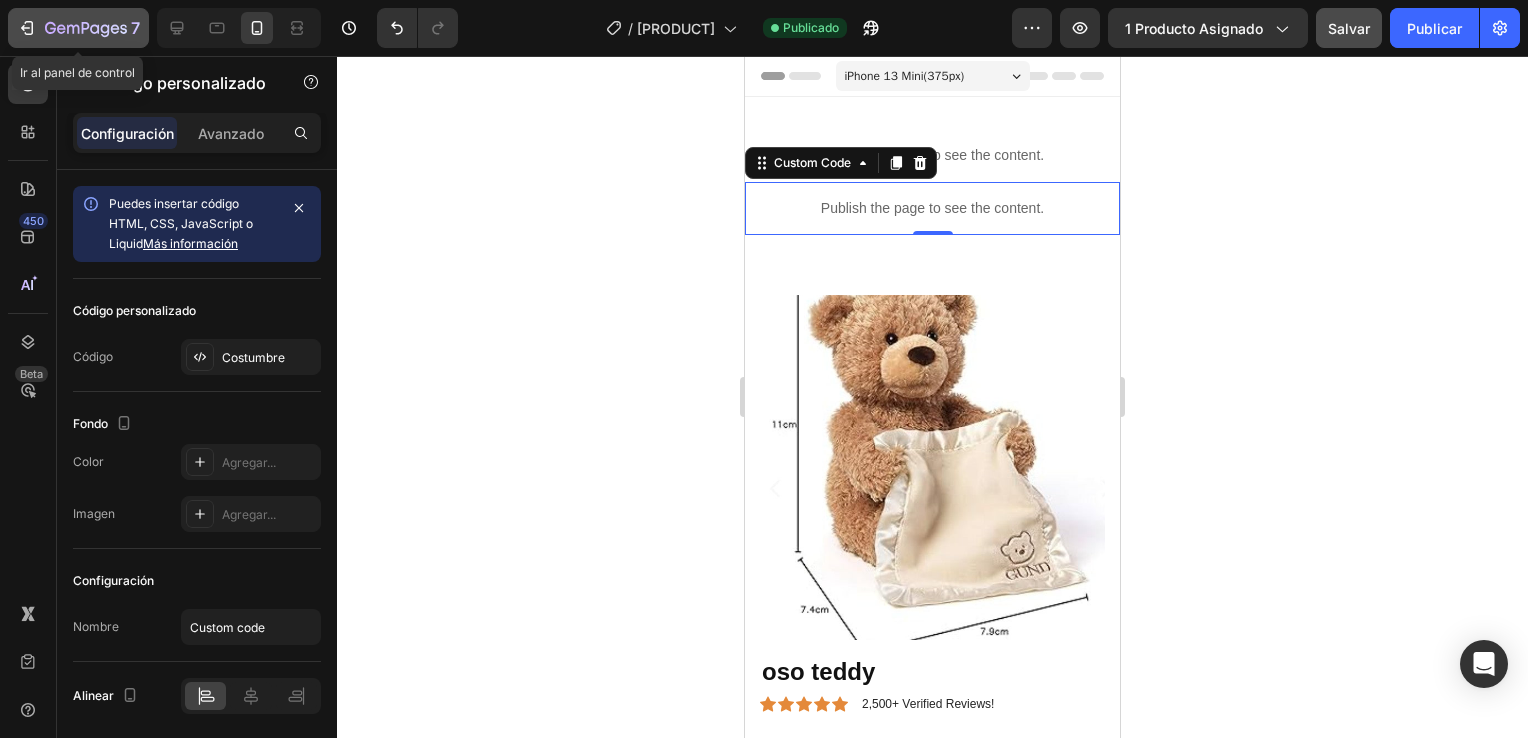 click on "7" 